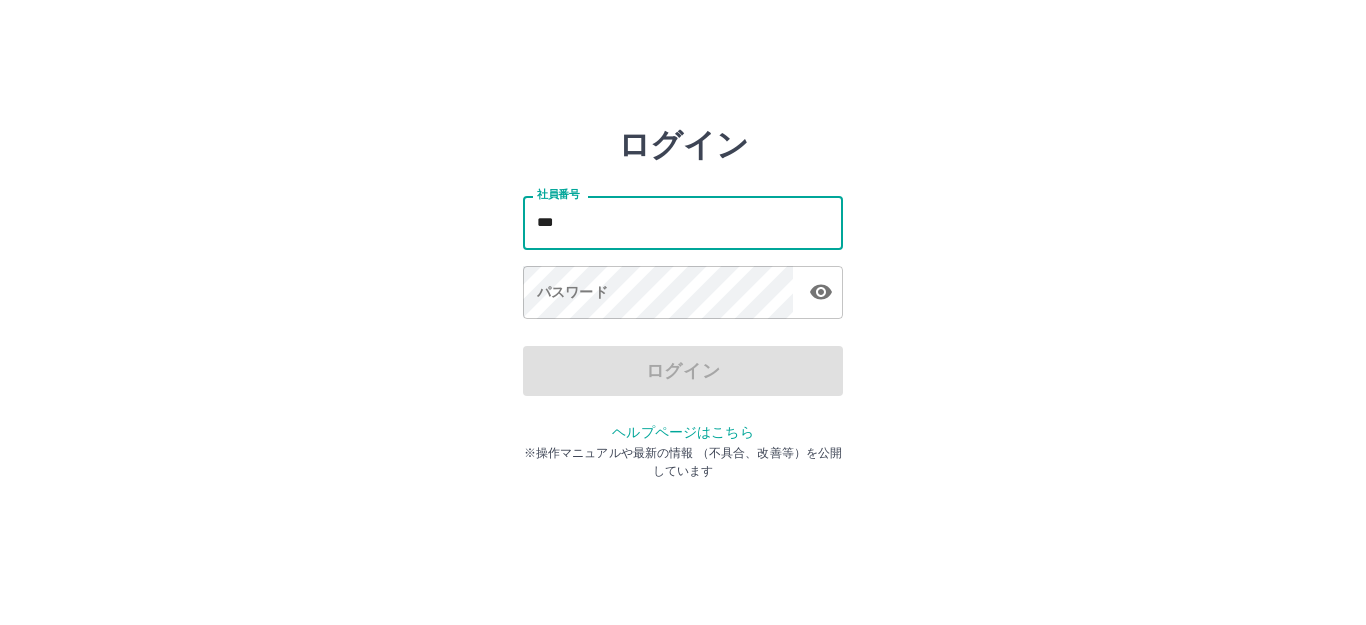 scroll, scrollTop: 0, scrollLeft: 0, axis: both 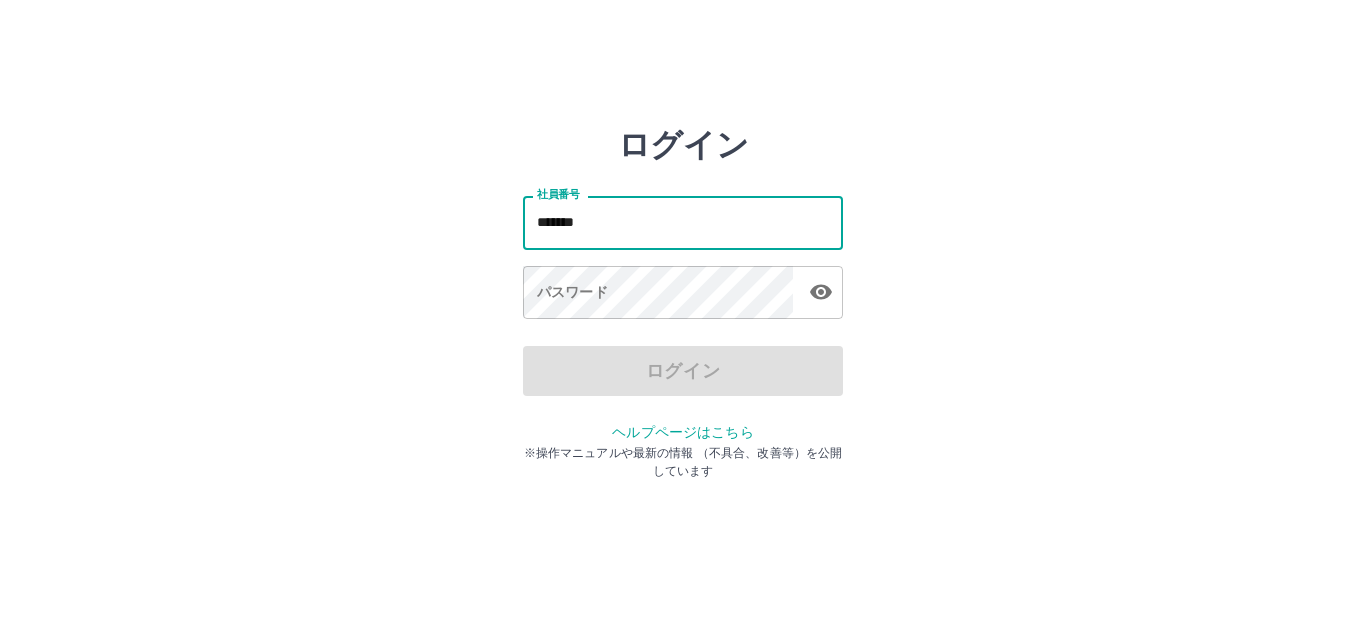 type on "*******" 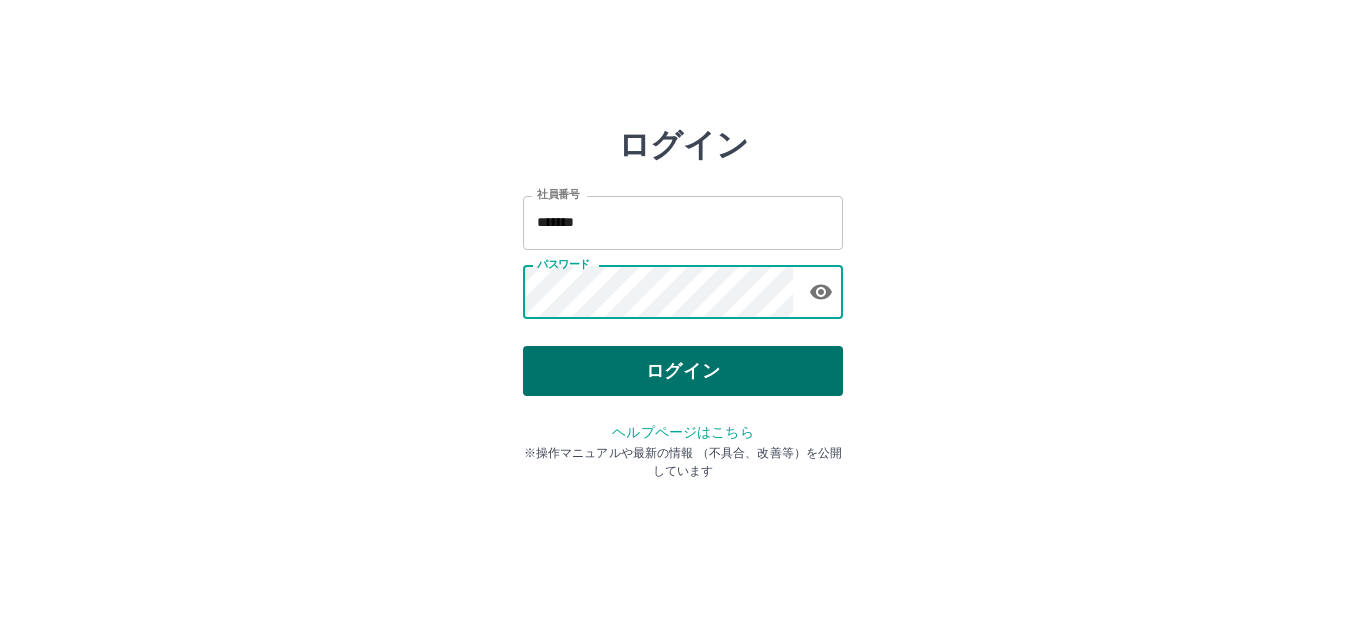 click on "ログイン" at bounding box center [683, 371] 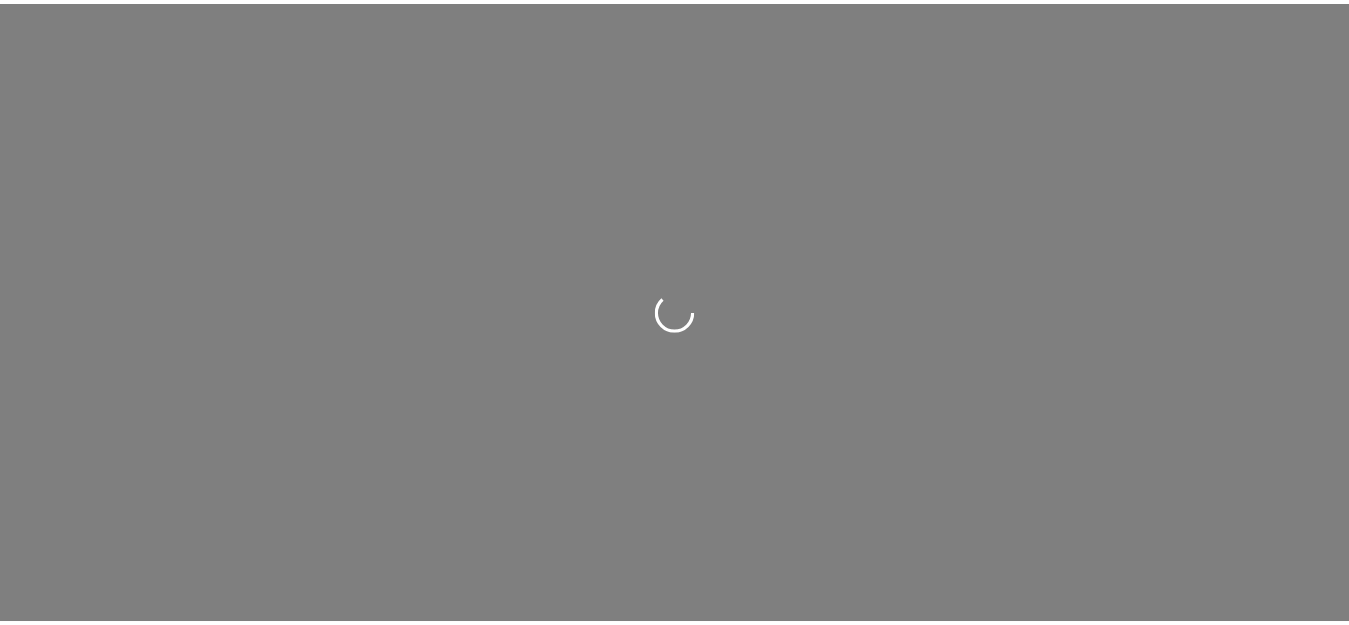 scroll, scrollTop: 0, scrollLeft: 0, axis: both 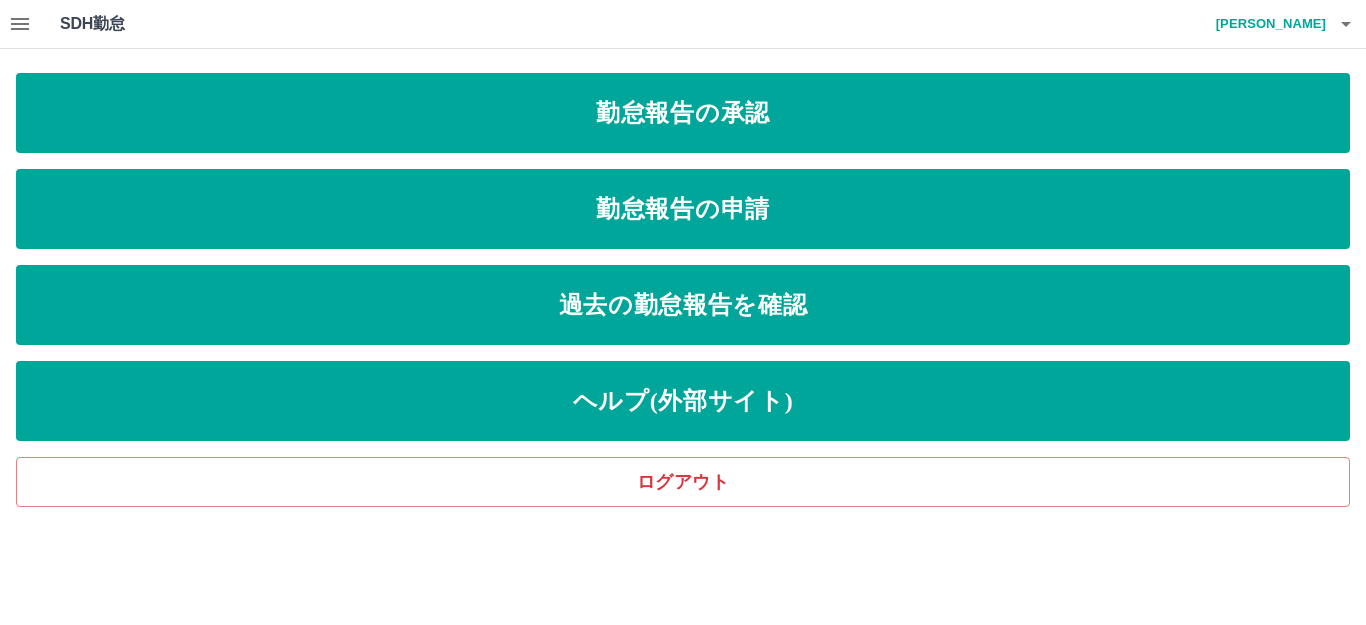 click 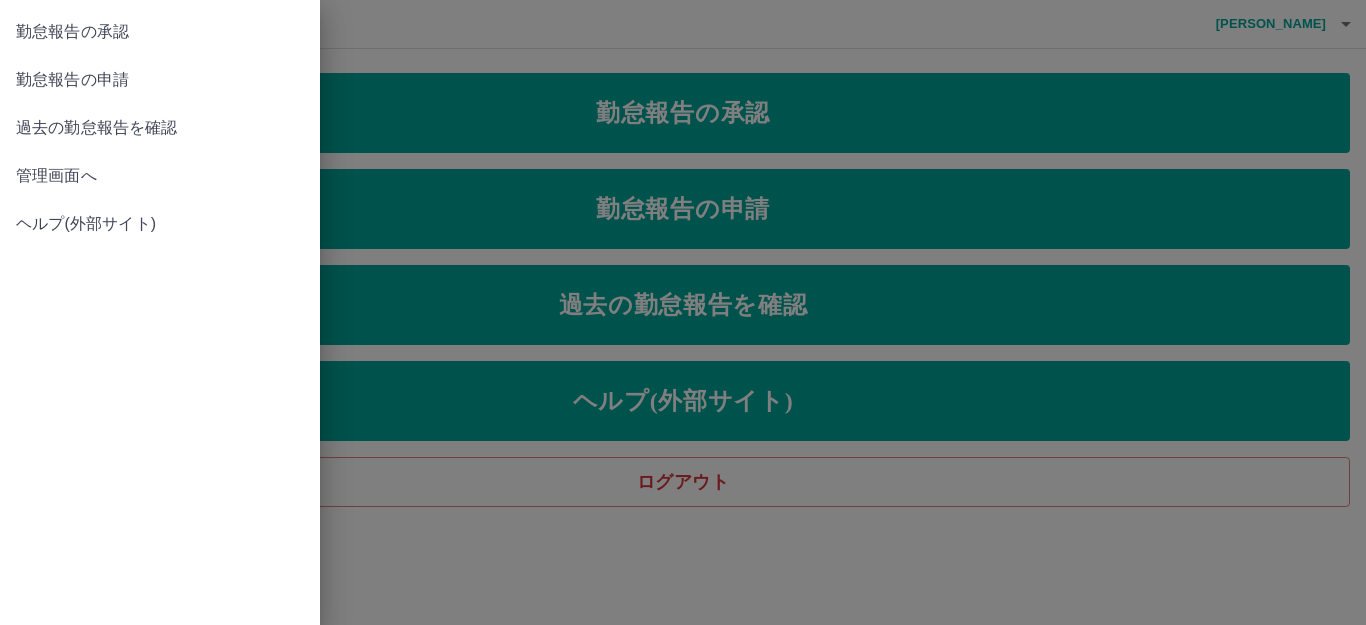 click on "管理画面へ" at bounding box center (160, 176) 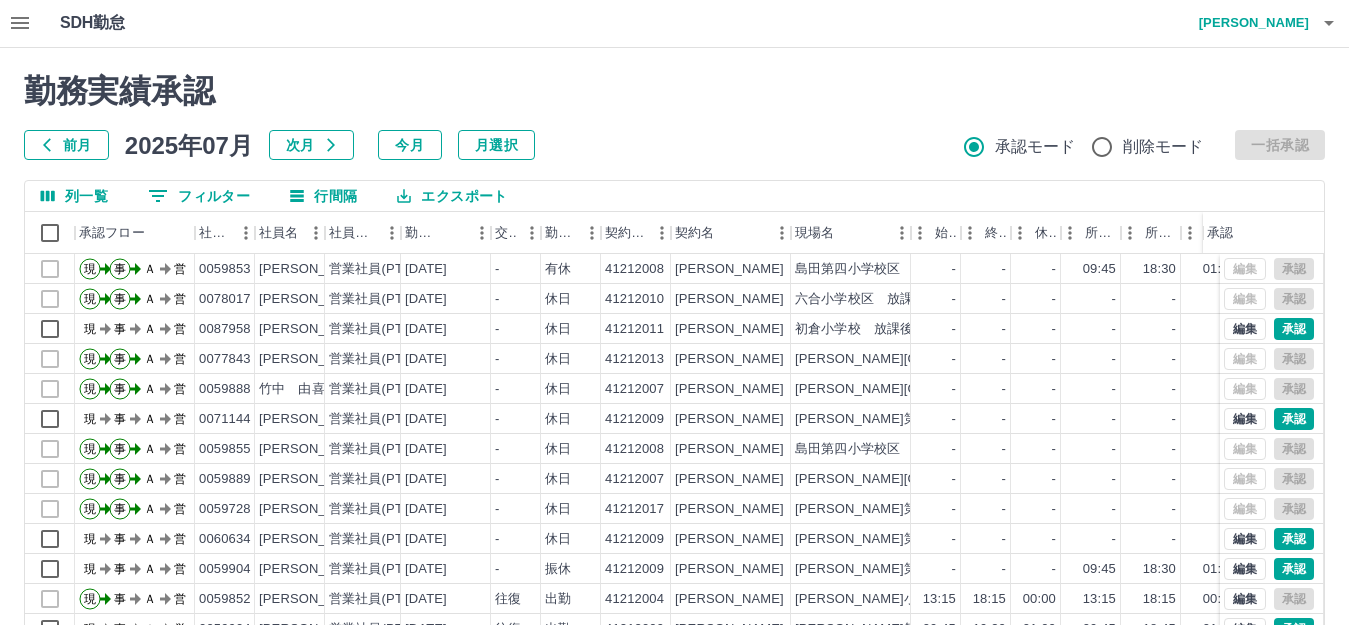 scroll, scrollTop: 220, scrollLeft: 0, axis: vertical 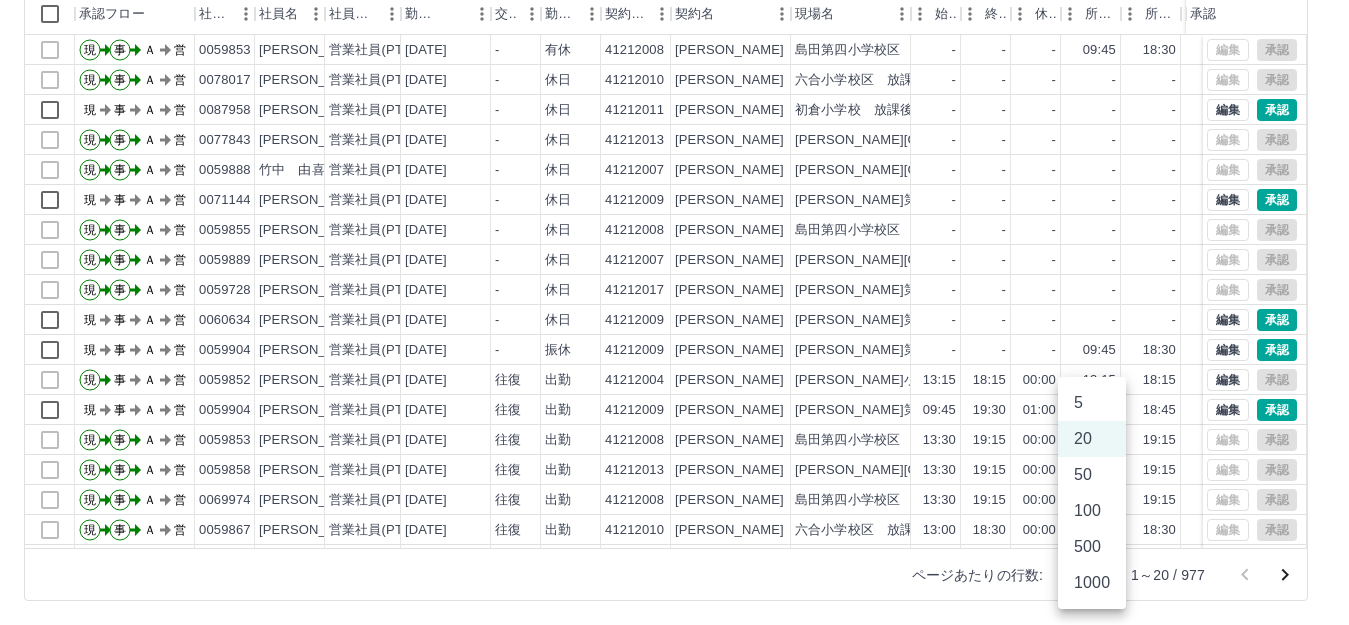 click on "SDH勤怠 [PERSON_NAME] 勤務実績承認 前月 [DATE] 次月 今月 月選択 承認モード 削除モード 一括承認 列一覧 0 フィルター 行間隔 エクスポート 承認フロー 社員番号 社員名 社員区分 勤務日 交通費 勤務区分 契約コード 契約名 現場名 始業 終業 休憩 所定開始 所定終業 所定休憩 拘束 勤務 遅刻等 コメント ステータス 承認 現 事 Ａ 営 0059853 [PERSON_NAME] 営業社員(PT契約) [DATE]  -  有休 41212008 [PERSON_NAME][GEOGRAPHIC_DATA][PERSON_NAME]区　放課後児童クラブ - - - 09:45 18:30 01:00 00:00 00:00 00:00 AM承認待 現 事 Ａ 営 0078017 [PERSON_NAME] 営業社員(PT契約) [DATE]  -  休日 41212010 [PERSON_NAME][GEOGRAPHIC_DATA] 六合小学校区　放課後児童クラブ - - - - - - 00:00 00:00 00:00 AM承認待 現 事 Ａ 営 0087958 [PERSON_NAME] 営業社員(PT契約) [DATE]  -  休日 41212011 [PERSON_NAME][GEOGRAPHIC_DATA] 初倉小学校　放課後児童クラブ - - - - - - 00:00 00:00 00:00 現 事" at bounding box center (674, 202) 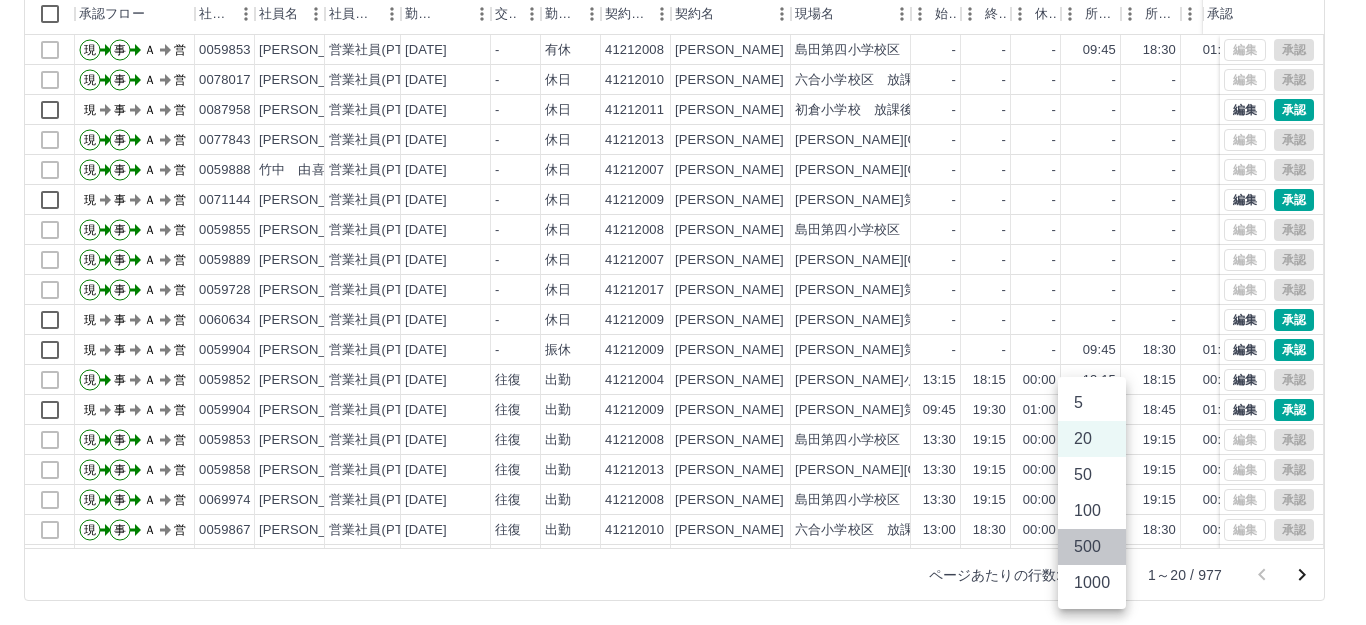 click on "500" at bounding box center [1092, 547] 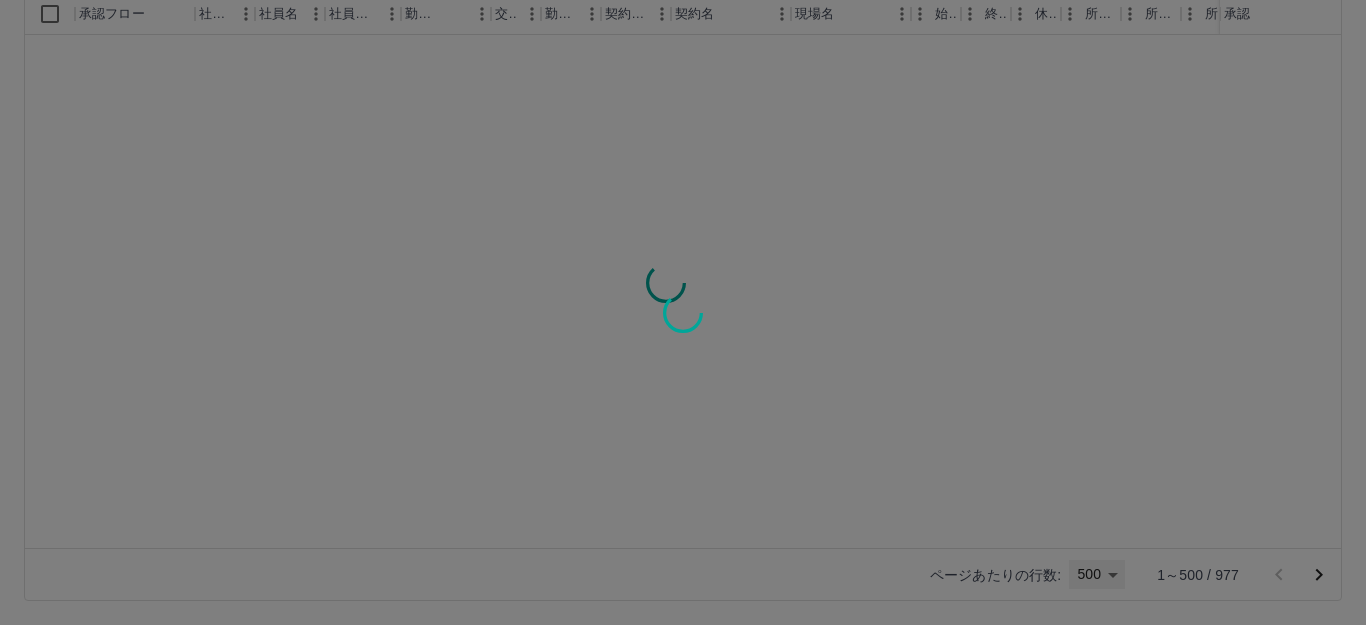 type on "***" 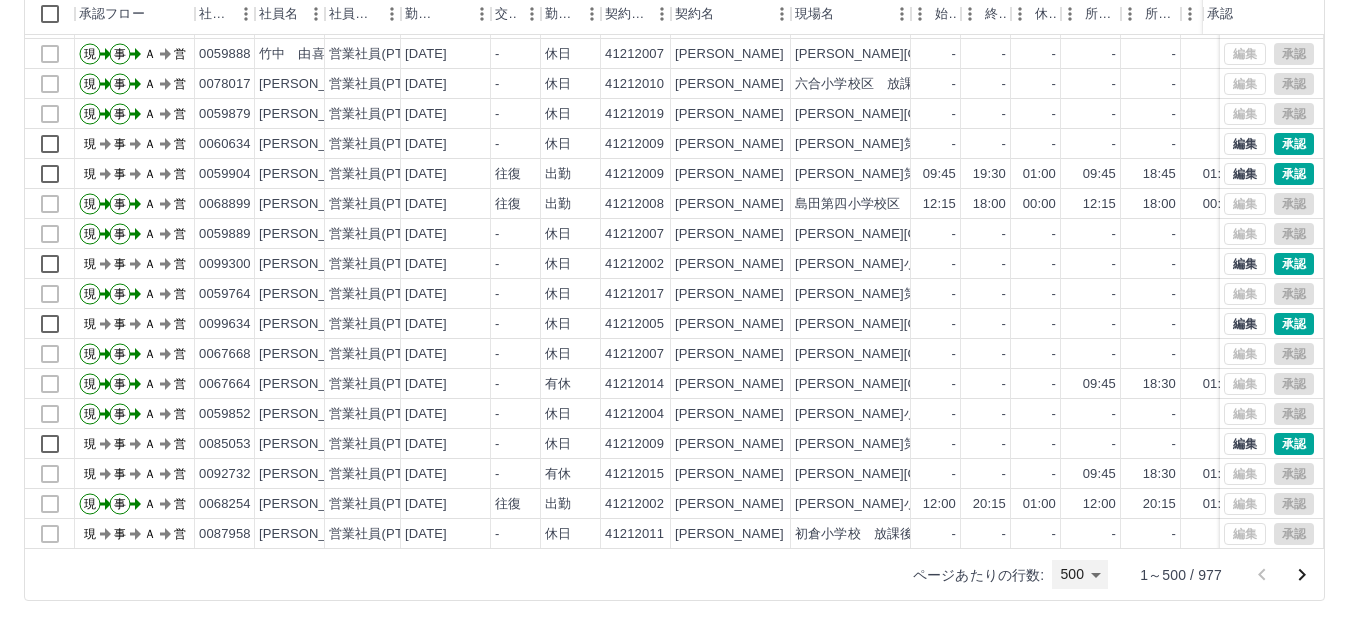 scroll, scrollTop: 8400, scrollLeft: 0, axis: vertical 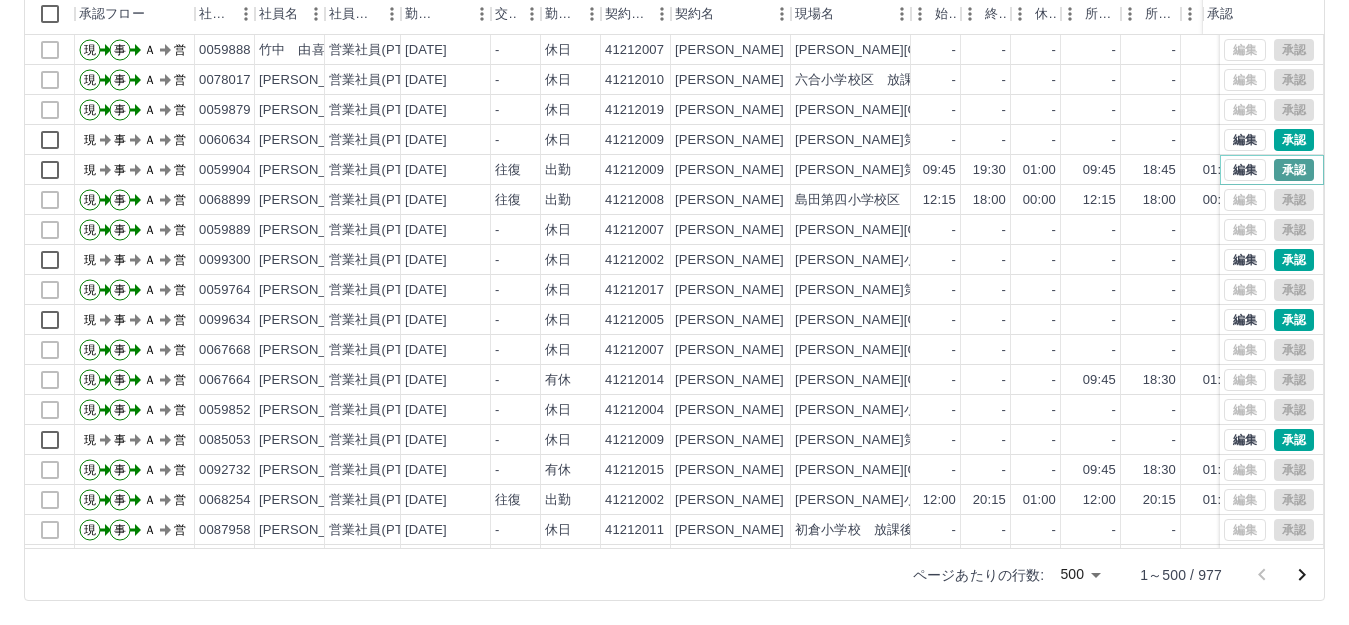 click on "承認" at bounding box center (1294, 170) 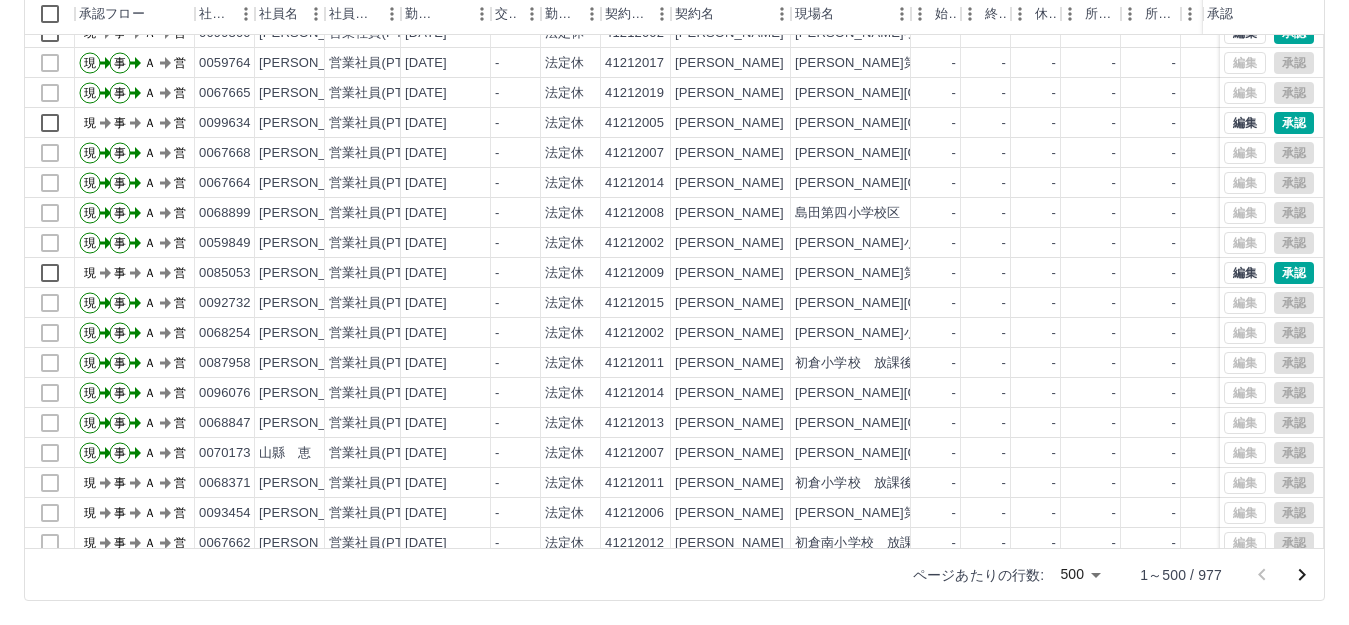 scroll, scrollTop: 11500, scrollLeft: 0, axis: vertical 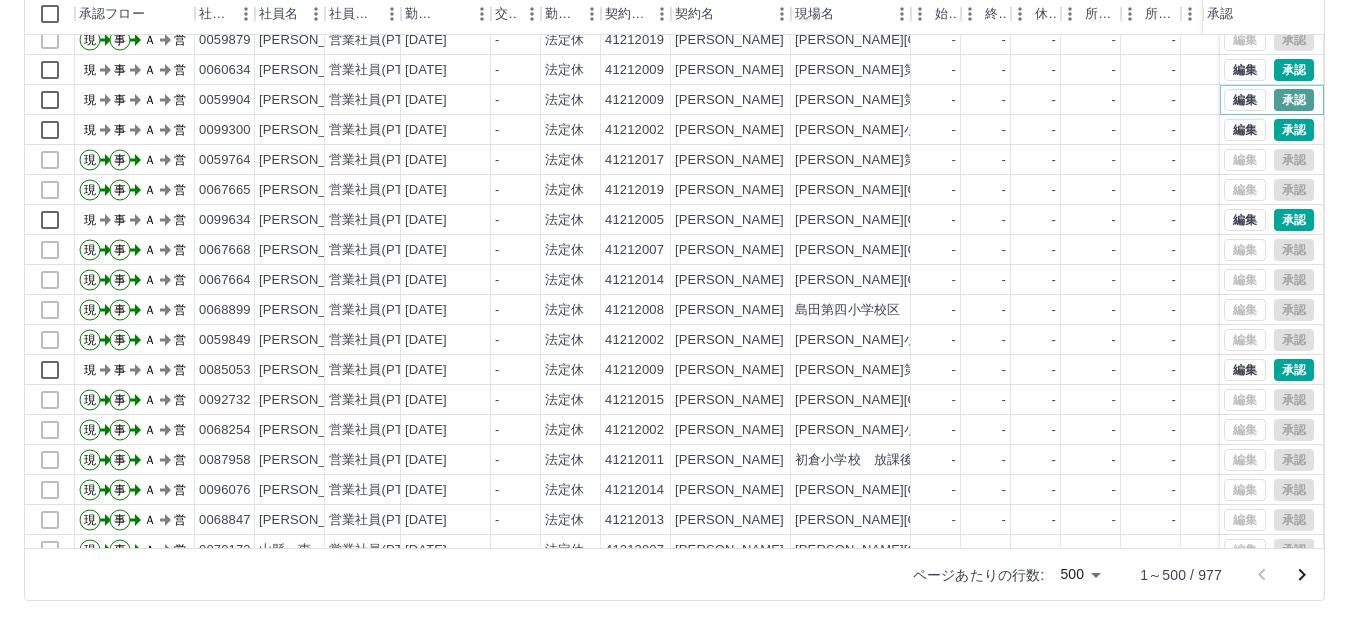 click on "承認" at bounding box center [1294, 100] 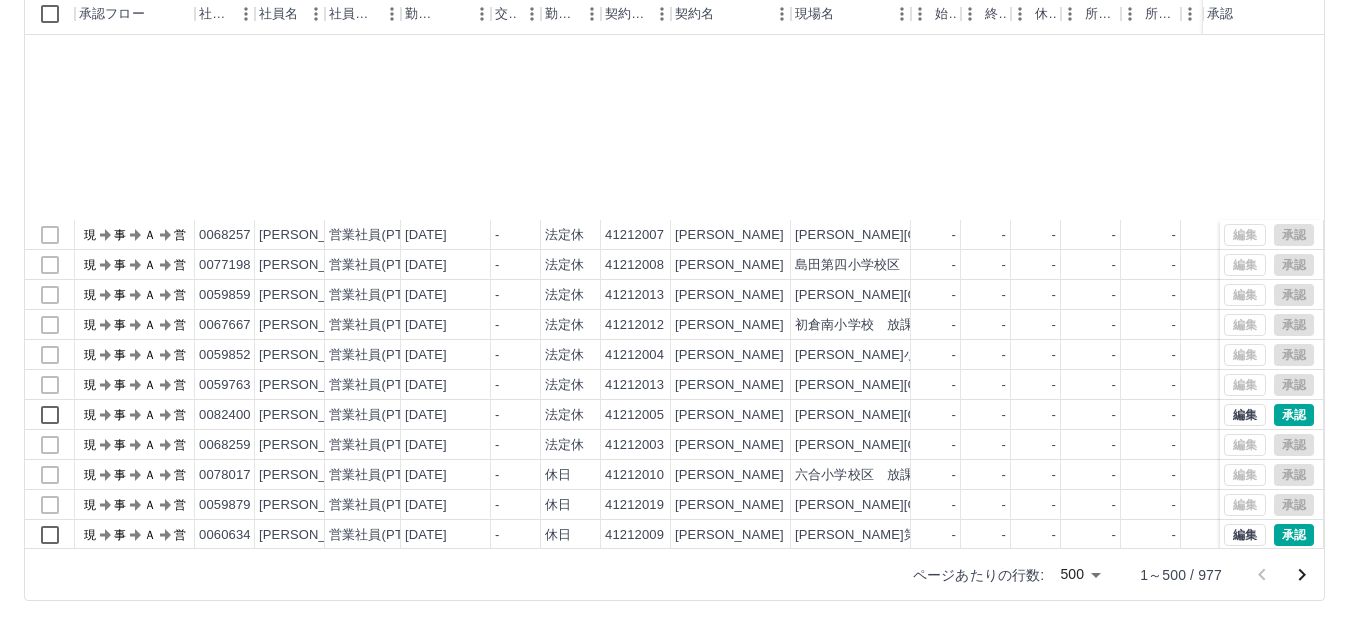 scroll, scrollTop: 14100, scrollLeft: 0, axis: vertical 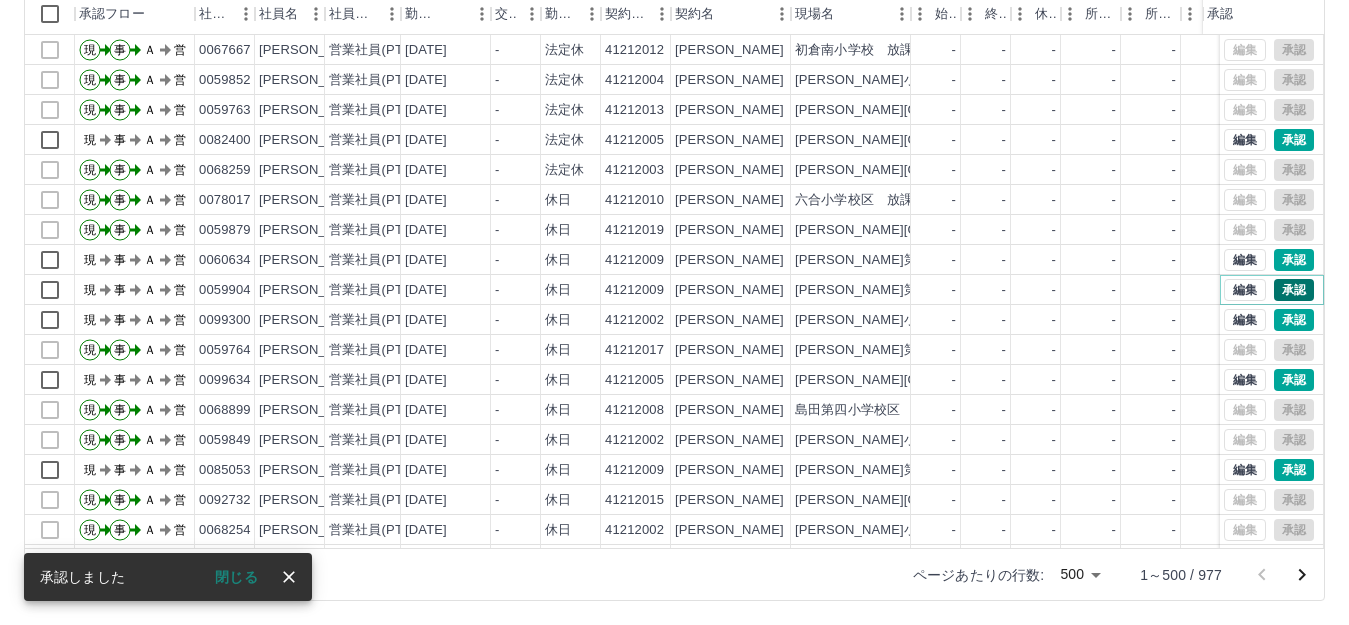 click on "承認" at bounding box center [1294, 290] 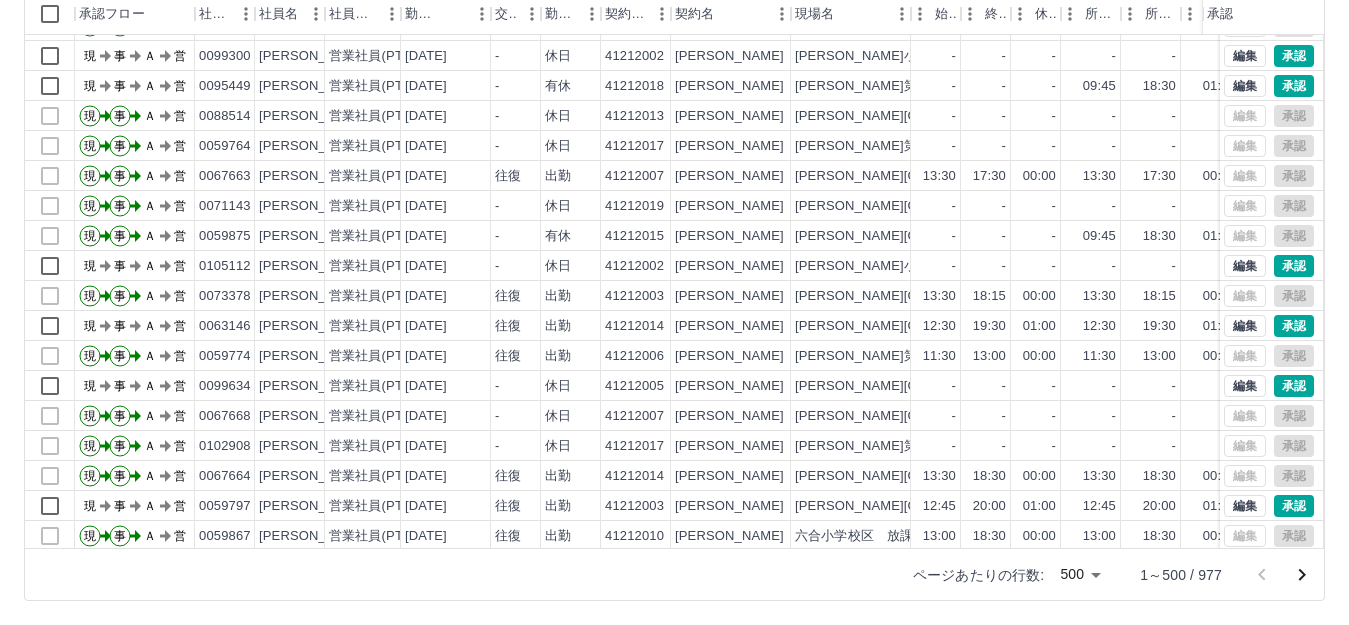 scroll, scrollTop: 5504, scrollLeft: 0, axis: vertical 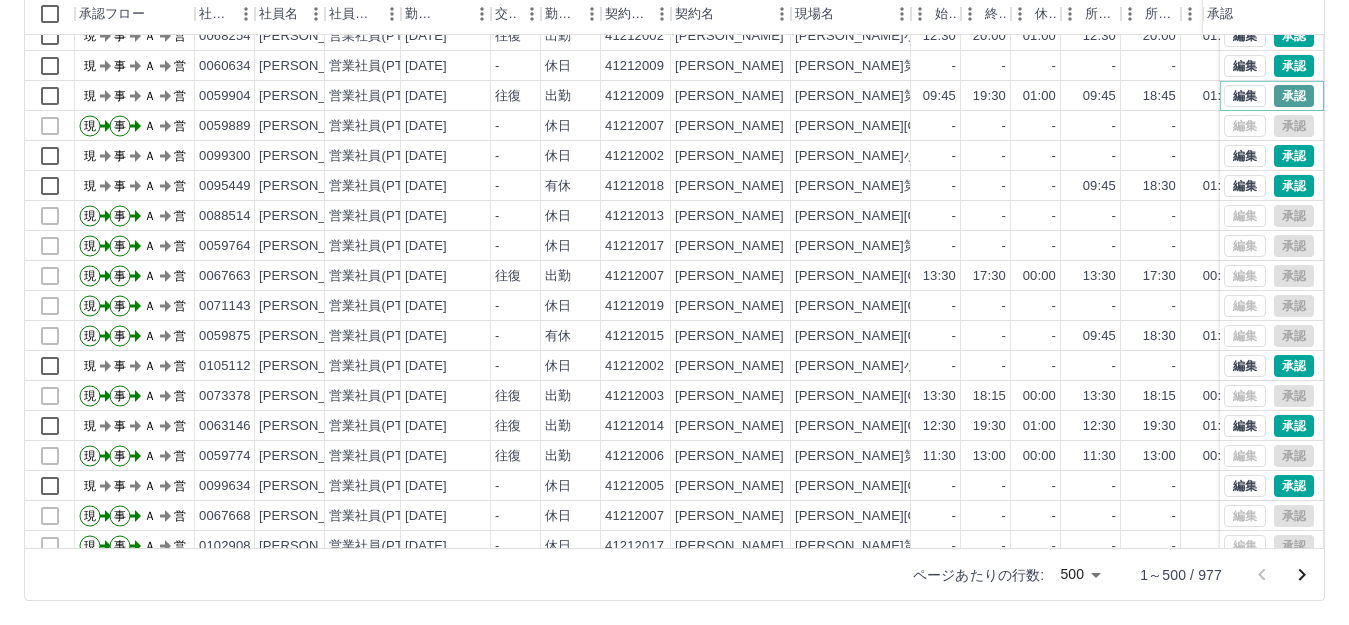 click on "承認" at bounding box center (1294, 96) 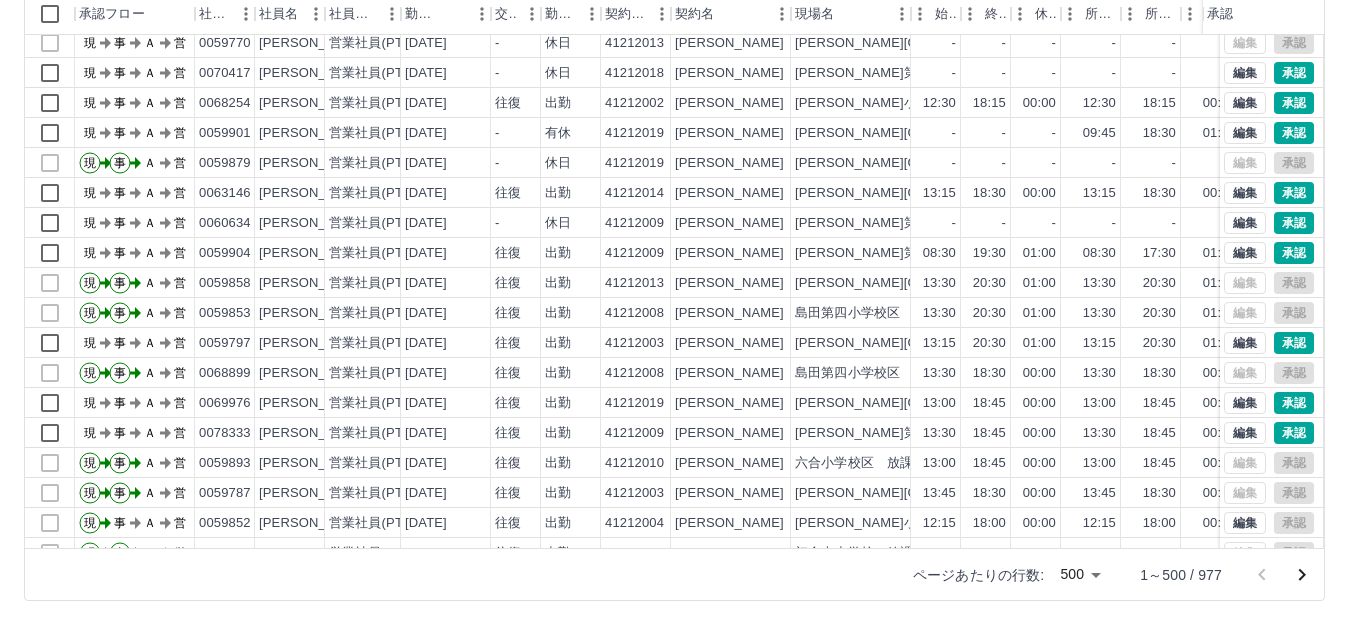 scroll, scrollTop: 3004, scrollLeft: 0, axis: vertical 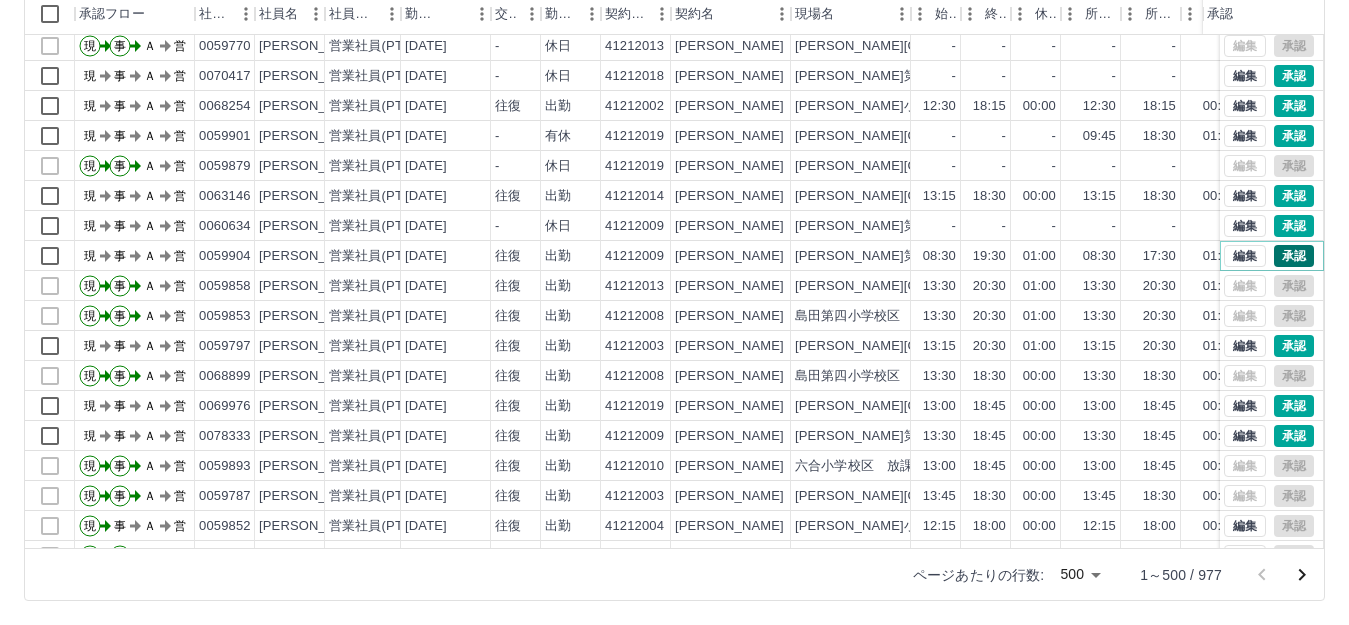 click on "承認" at bounding box center (1294, 256) 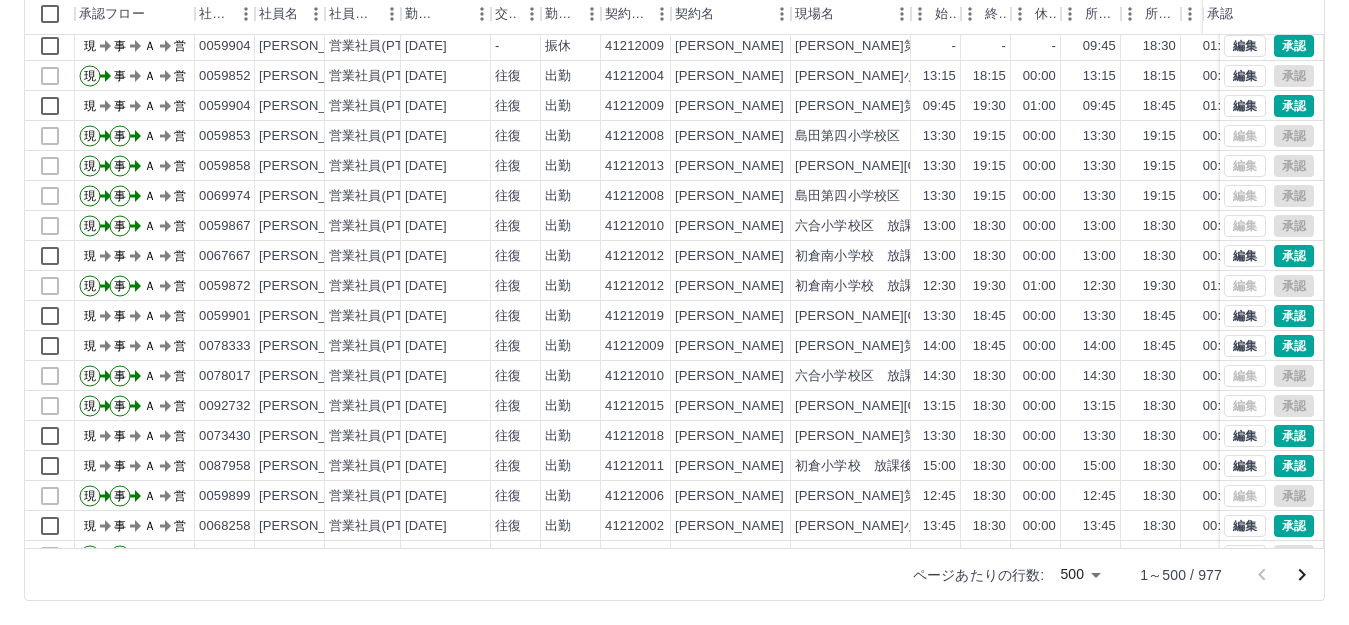 scroll, scrollTop: 204, scrollLeft: 0, axis: vertical 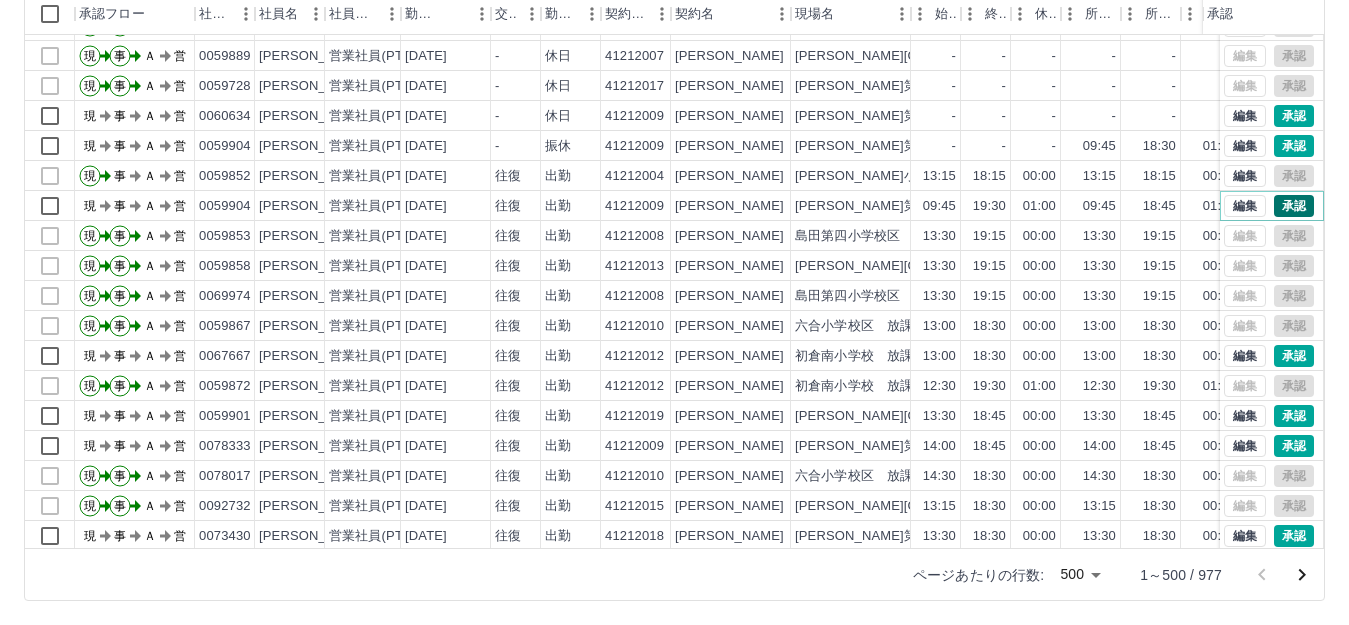 click on "承認" at bounding box center [1294, 206] 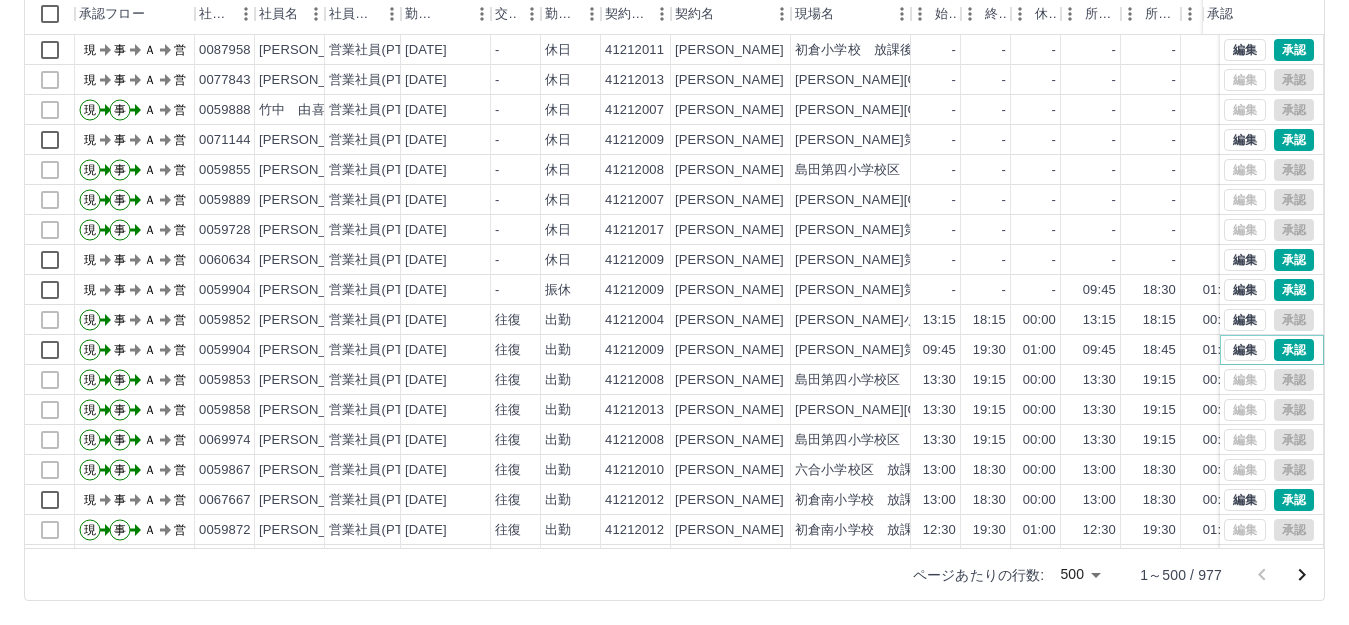 scroll, scrollTop: 0, scrollLeft: 0, axis: both 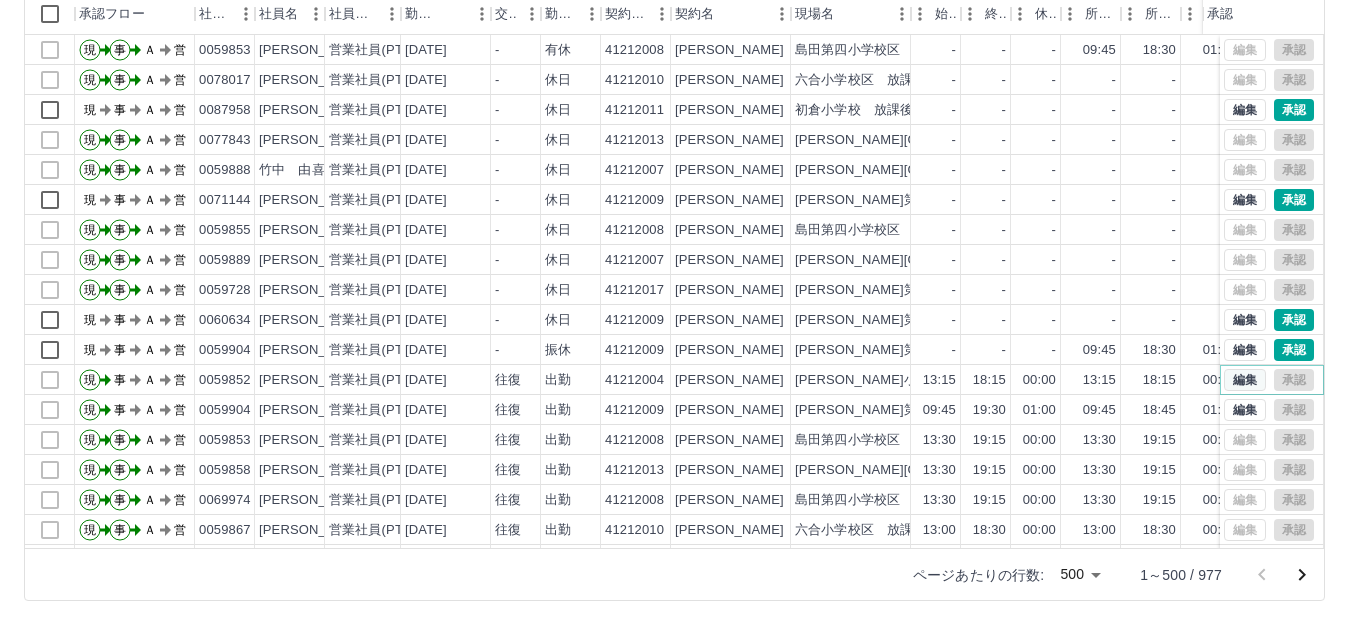 click on "編集" at bounding box center [1245, 380] 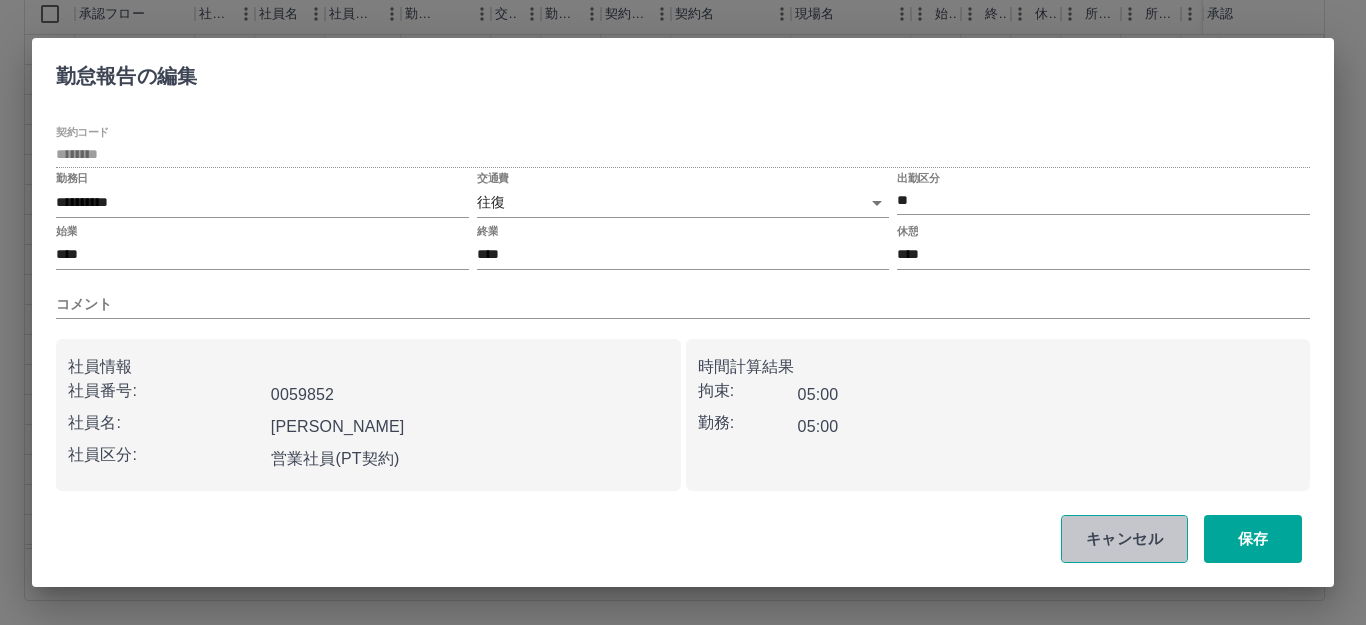click on "キャンセル" at bounding box center [1124, 539] 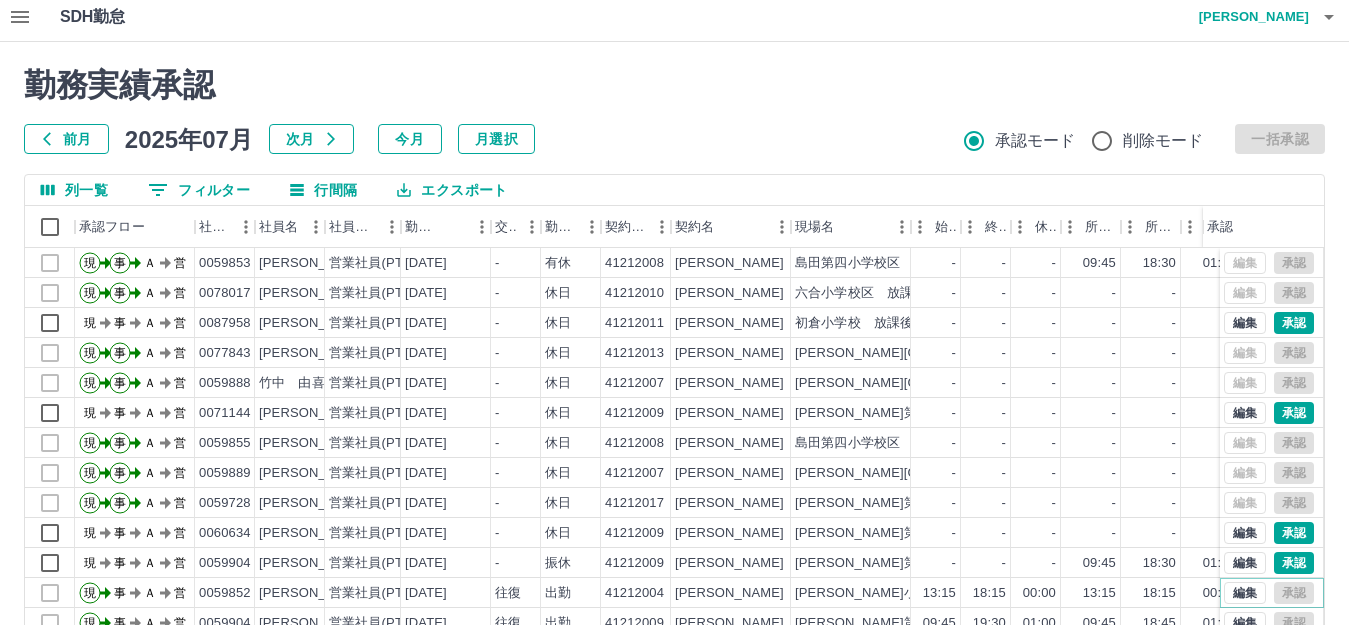 scroll, scrollTop: 0, scrollLeft: 0, axis: both 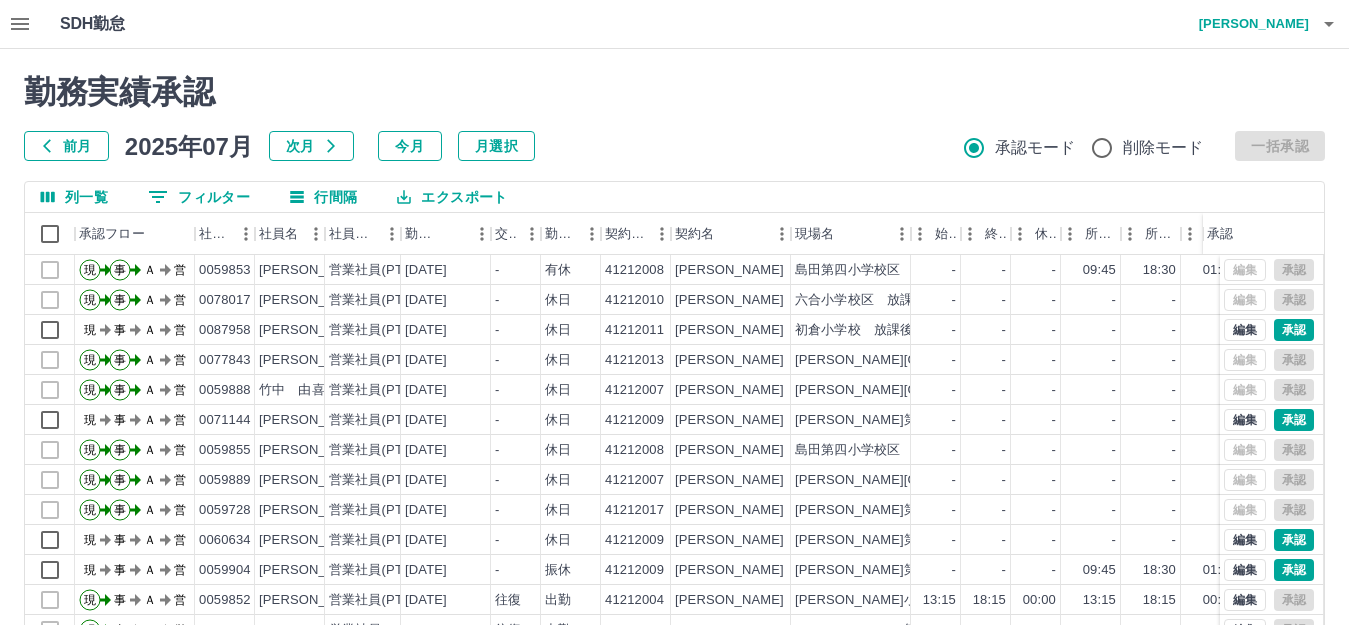 click 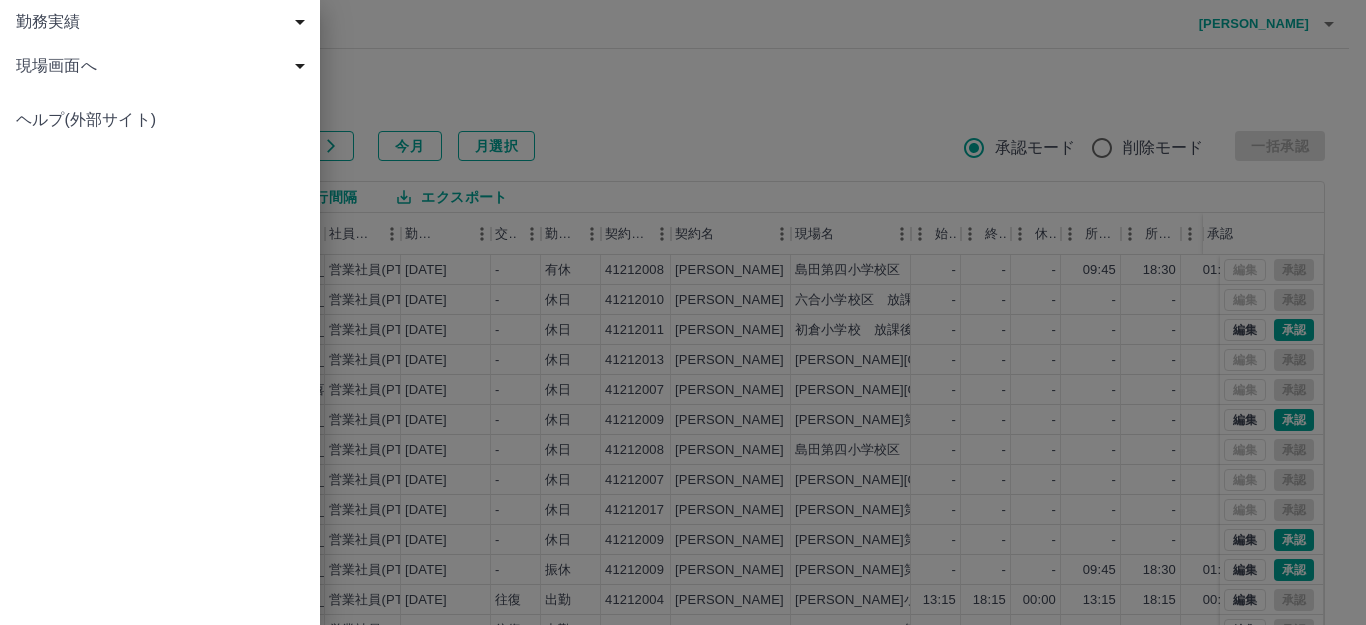 click at bounding box center (683, 312) 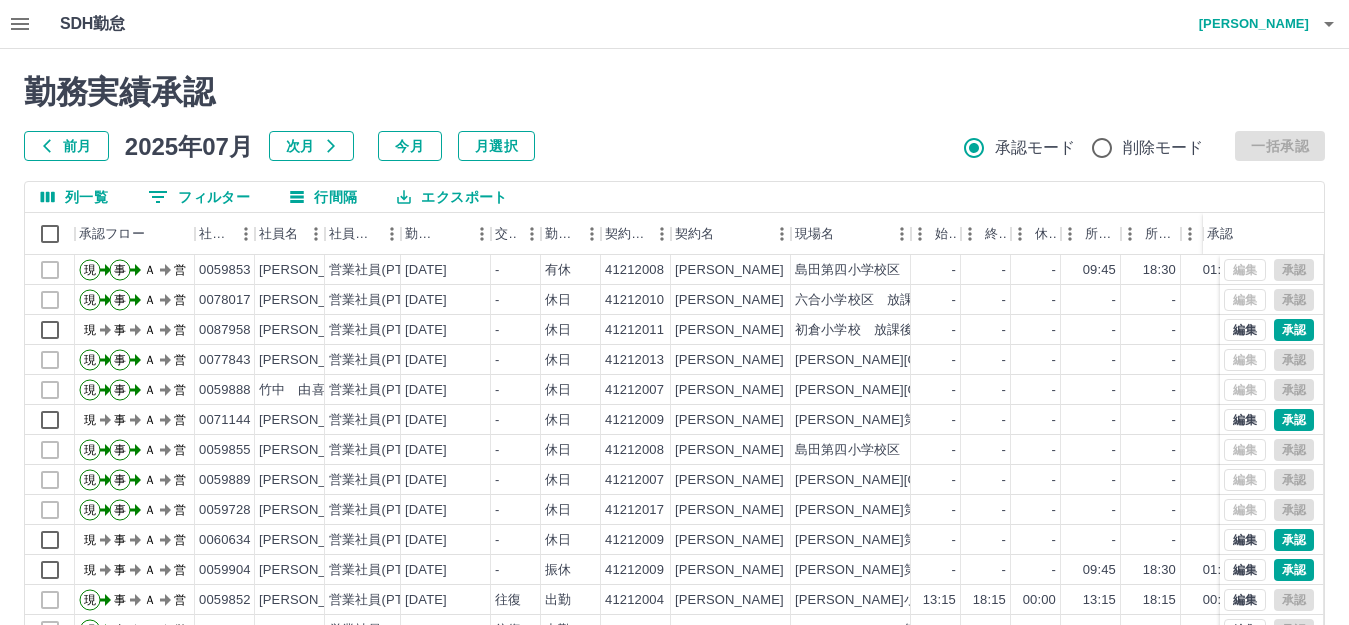 click at bounding box center [20, 24] 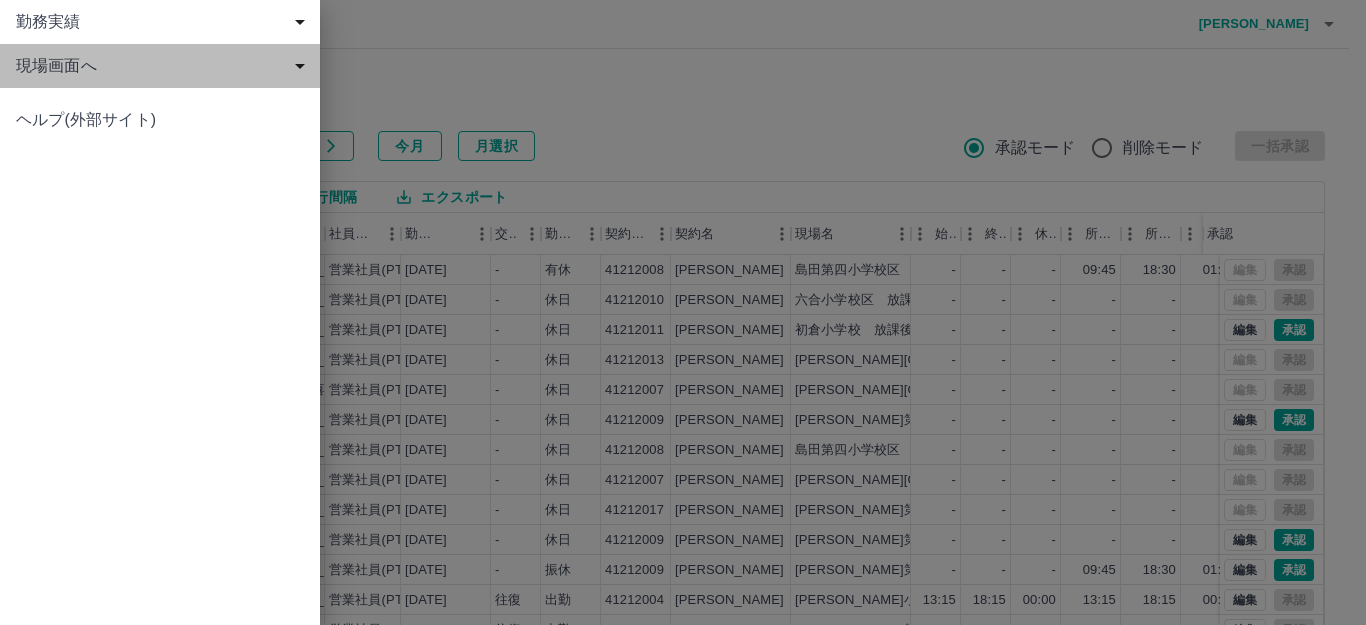 click on "現場画面へ" at bounding box center (164, 66) 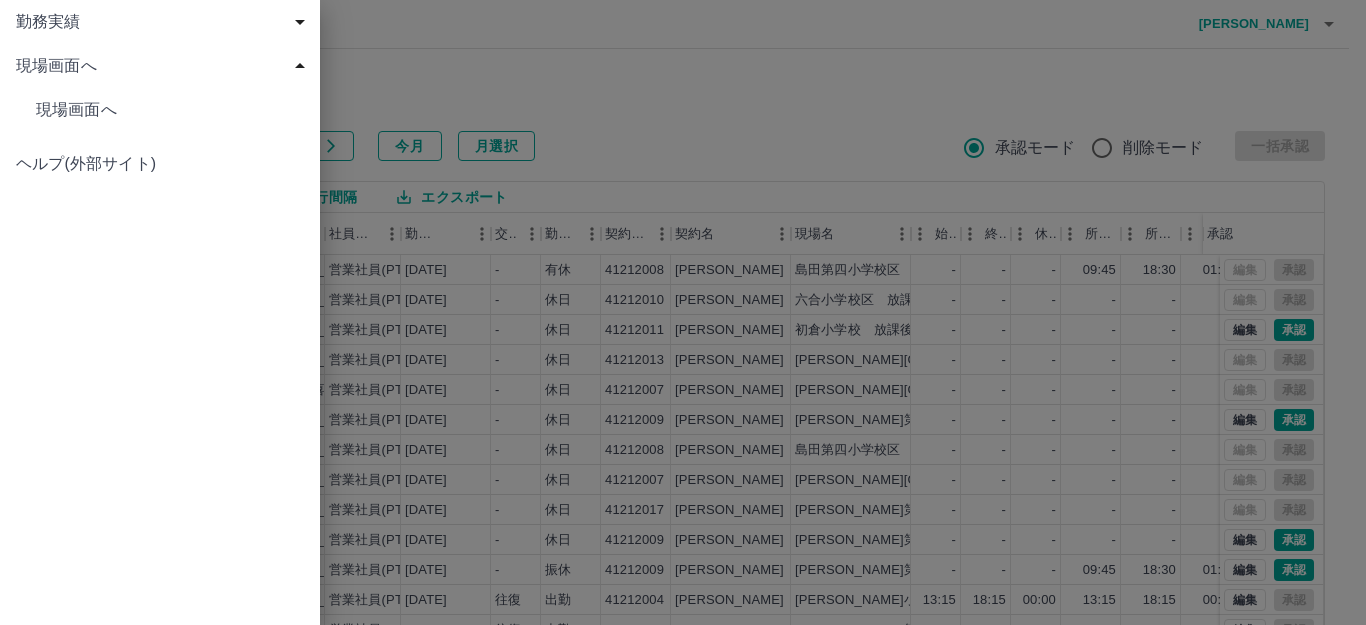 click on "現場画面へ" at bounding box center [170, 110] 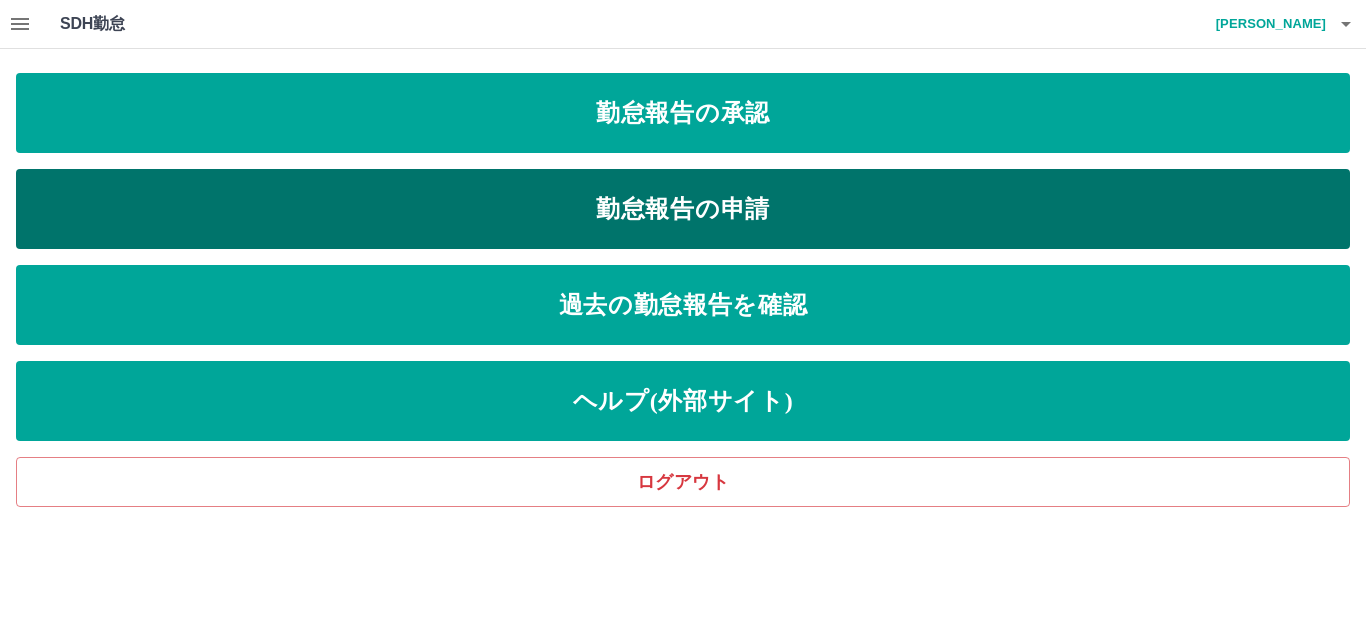 click on "勤怠報告の申請" at bounding box center [683, 209] 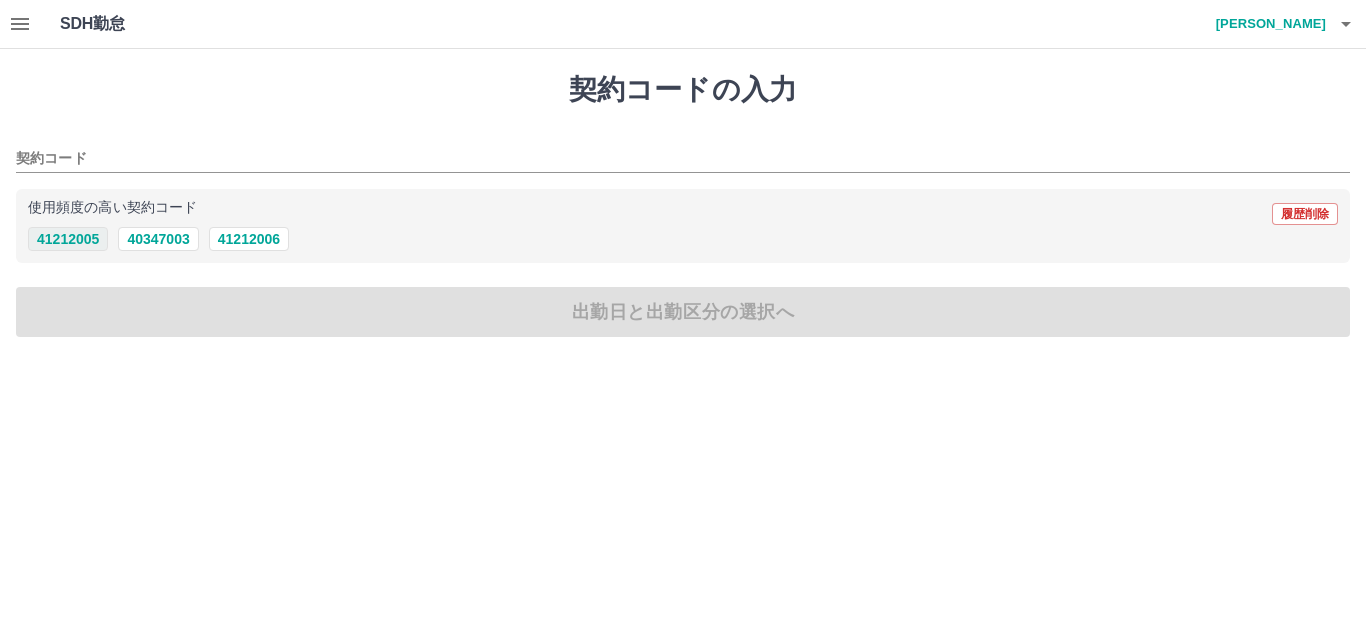 click on "41212005" at bounding box center [68, 239] 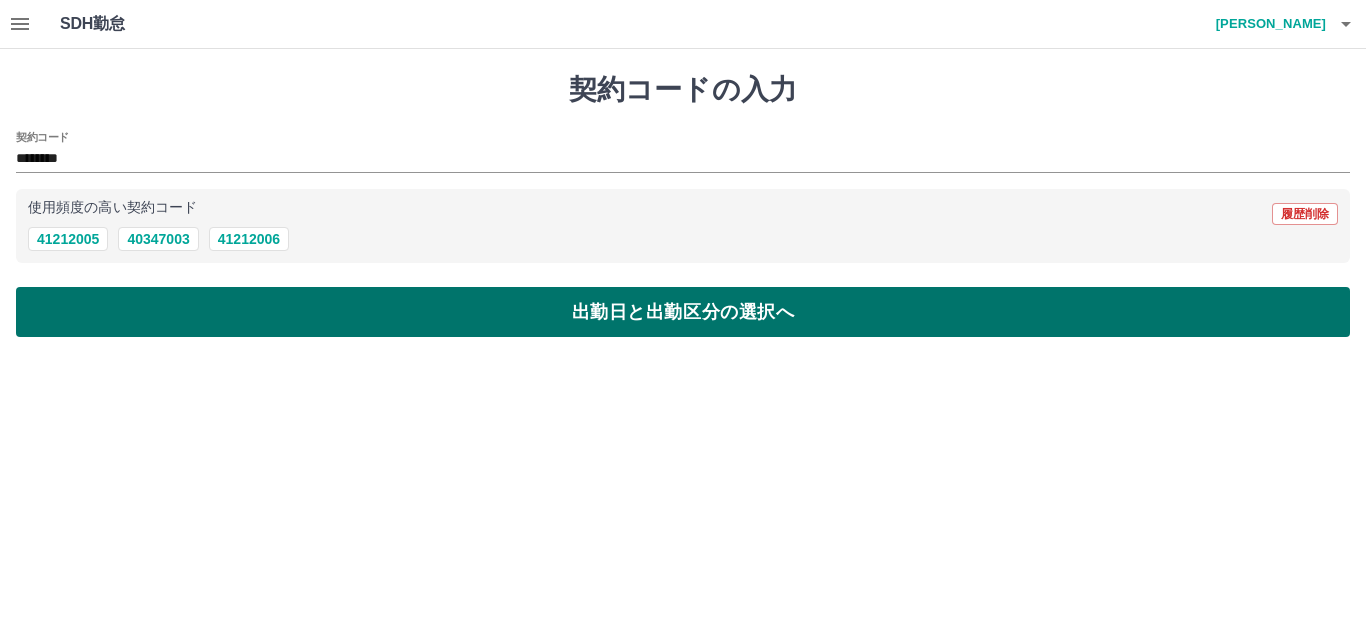 click on "出勤日と出勤区分の選択へ" at bounding box center [683, 312] 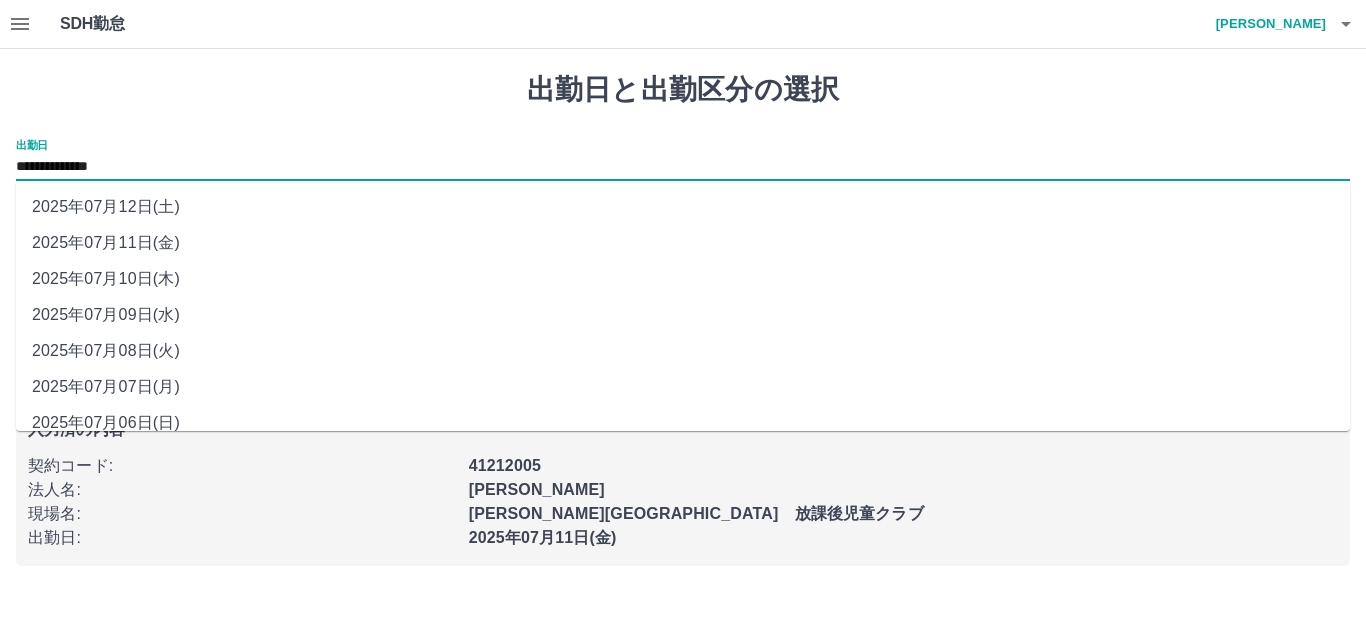 click on "**********" at bounding box center (683, 167) 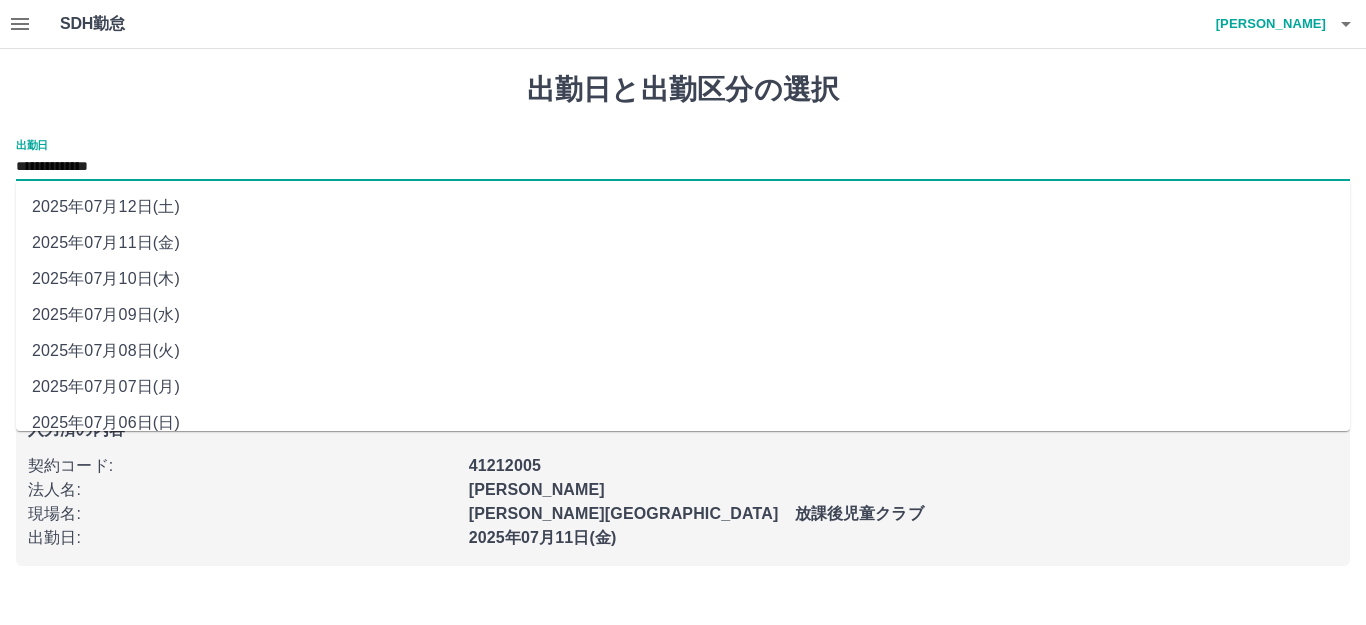 click on "2025年07月07日(月)" at bounding box center [683, 387] 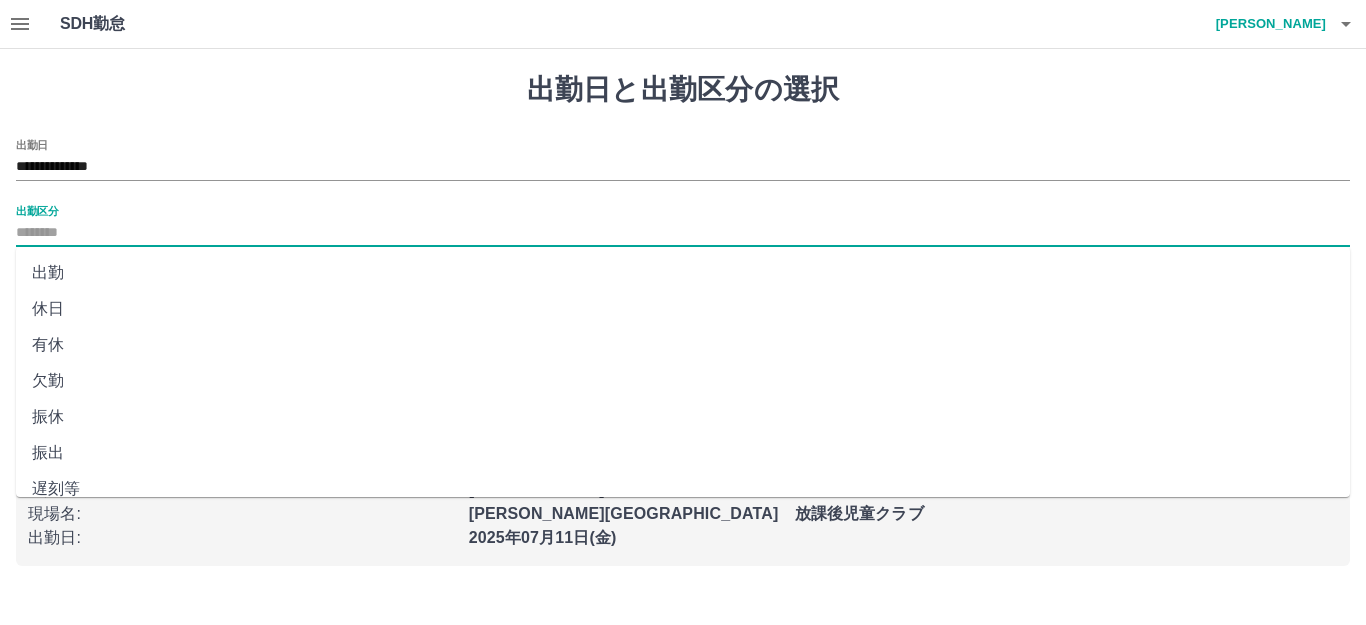click on "出勤区分" at bounding box center [683, 233] 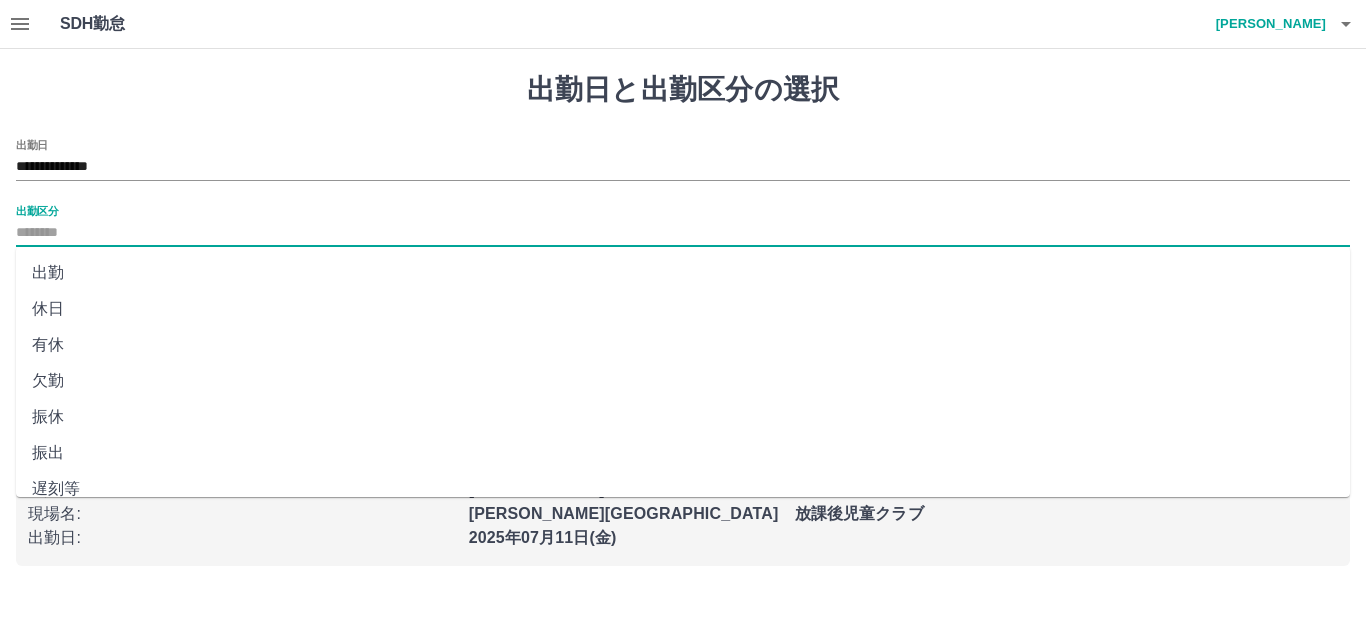 click on "出勤" at bounding box center [683, 273] 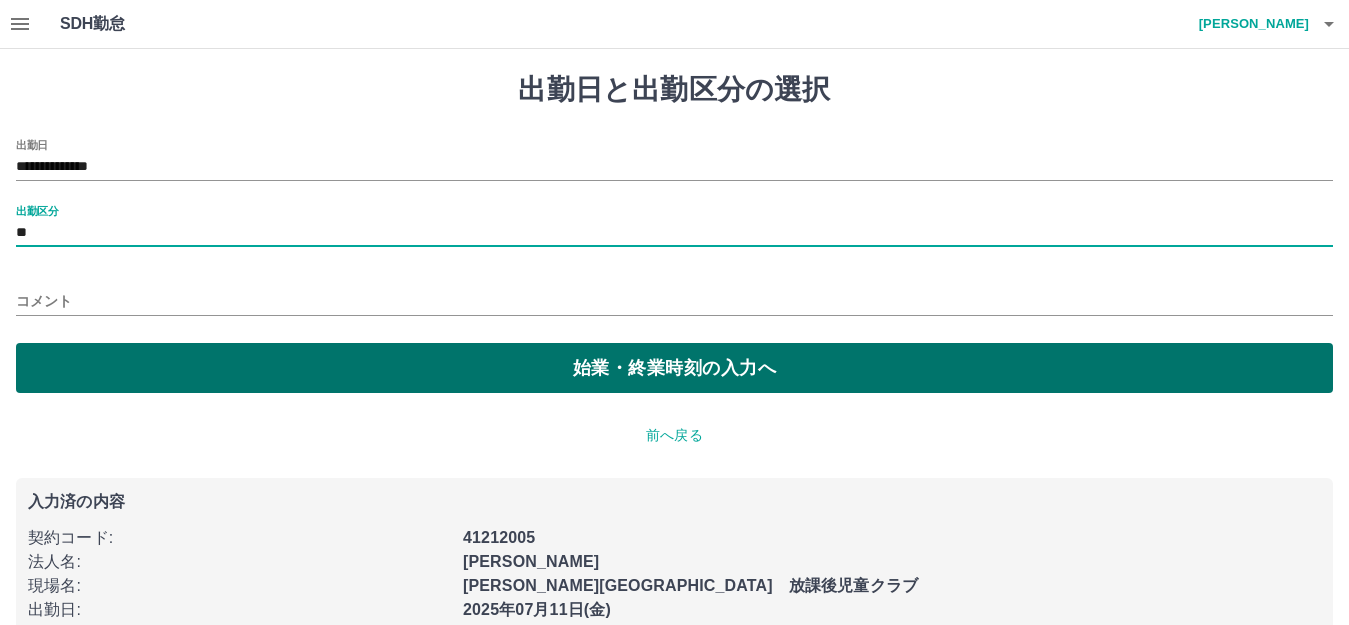 click on "始業・終業時刻の入力へ" at bounding box center (674, 368) 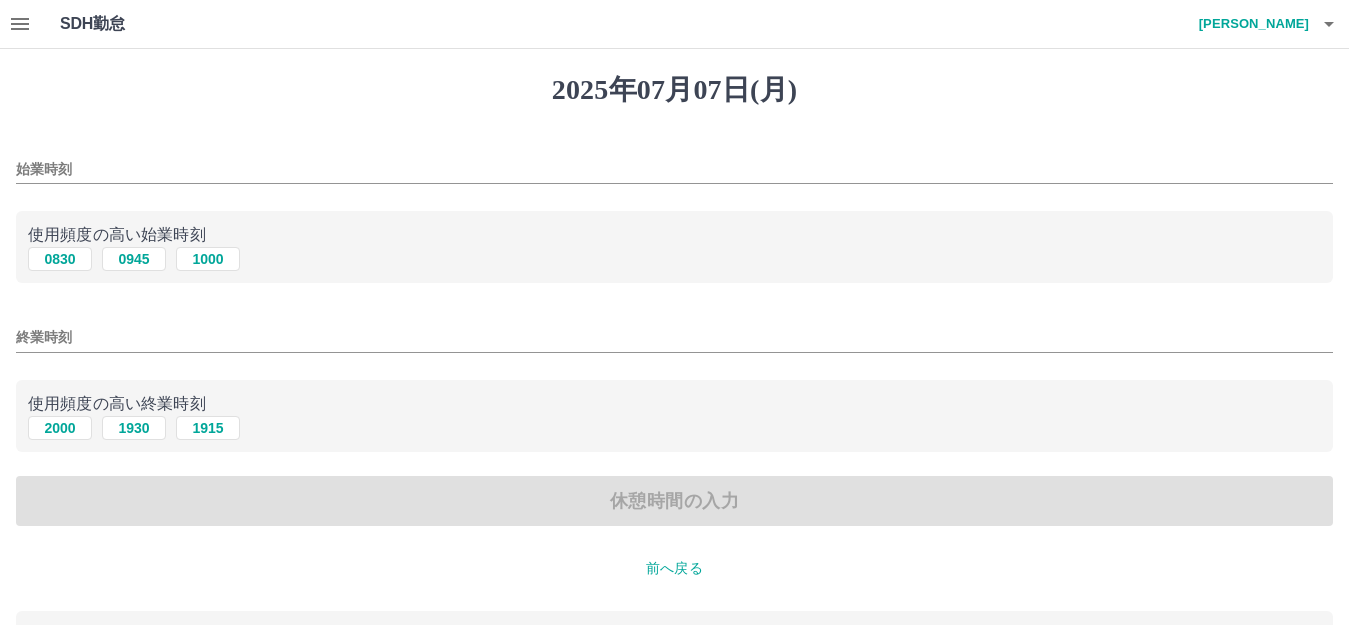 click on "始業時刻" at bounding box center [674, 169] 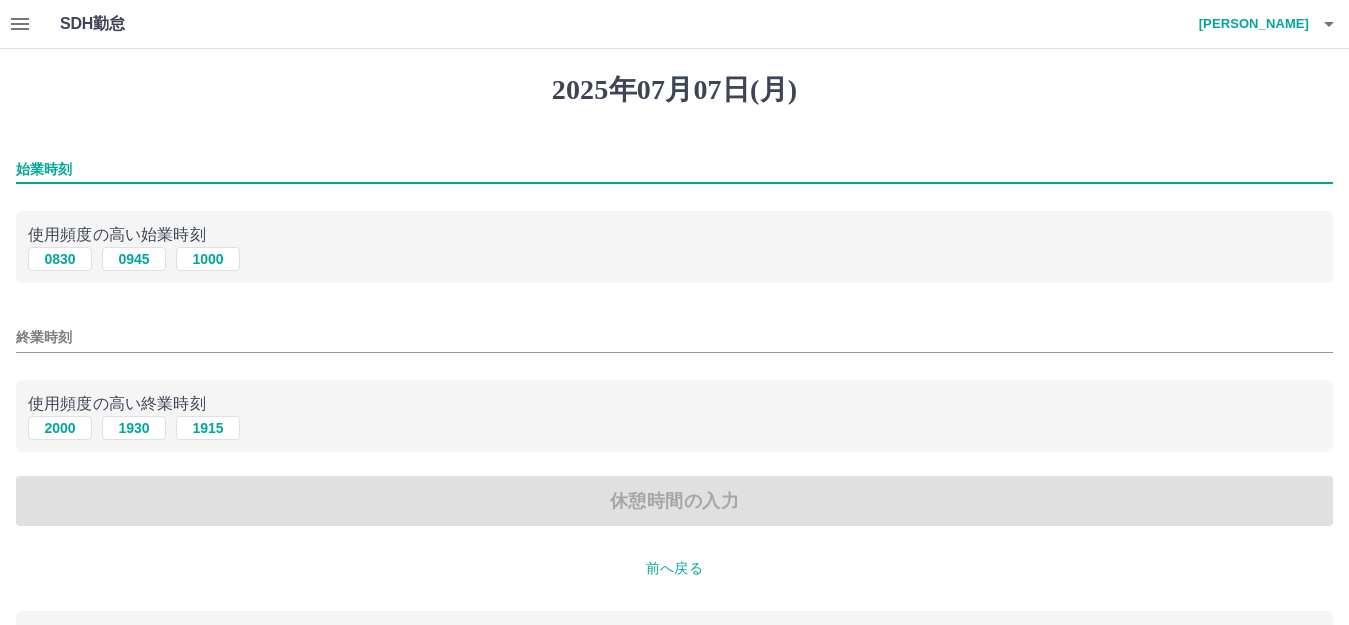 type on "****" 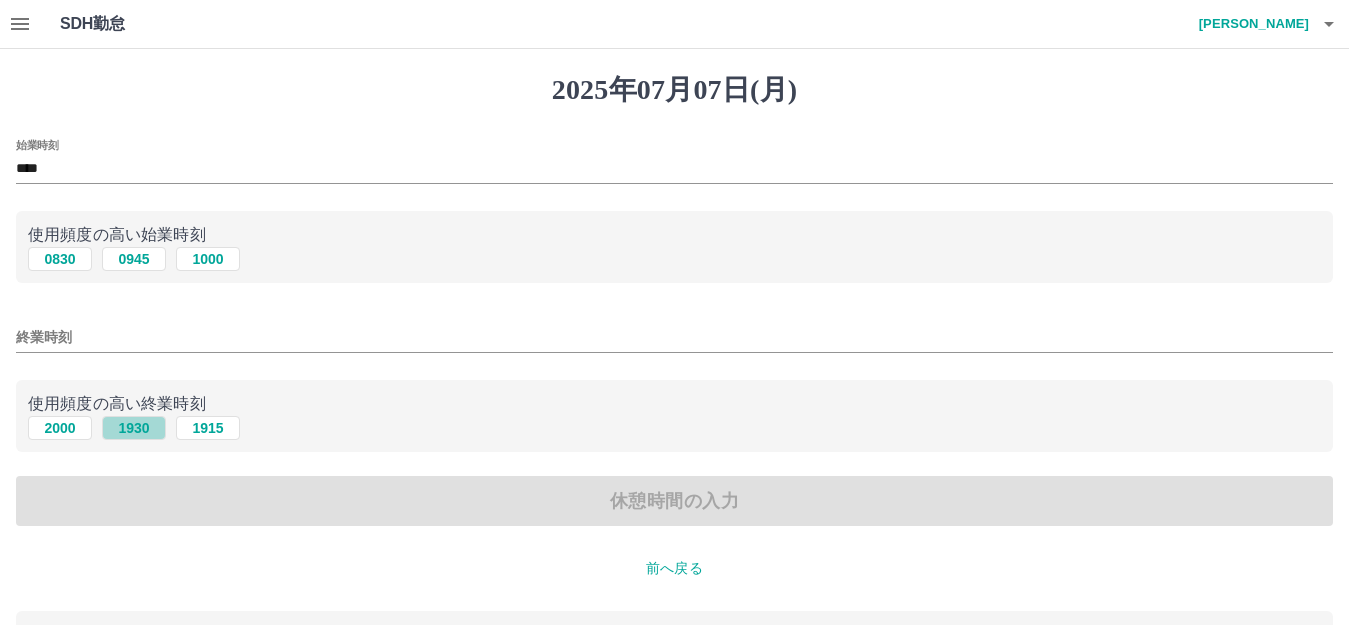 click on "1930" at bounding box center [134, 428] 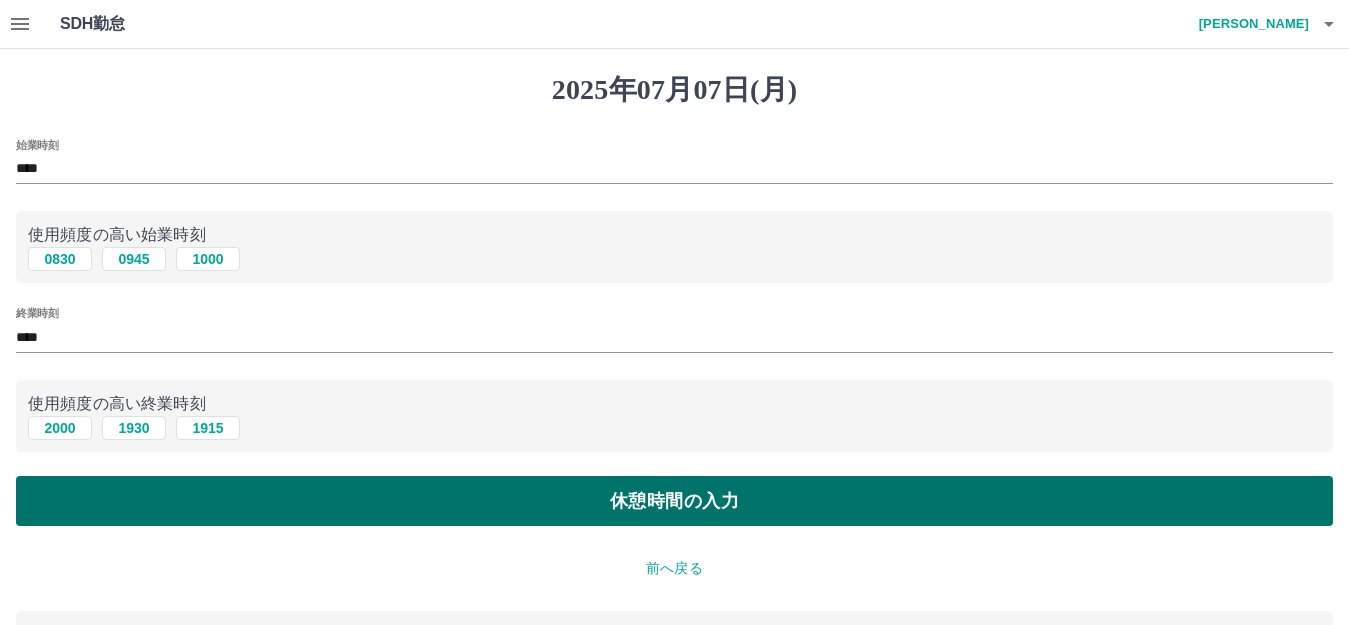 click on "休憩時間の入力" at bounding box center (674, 501) 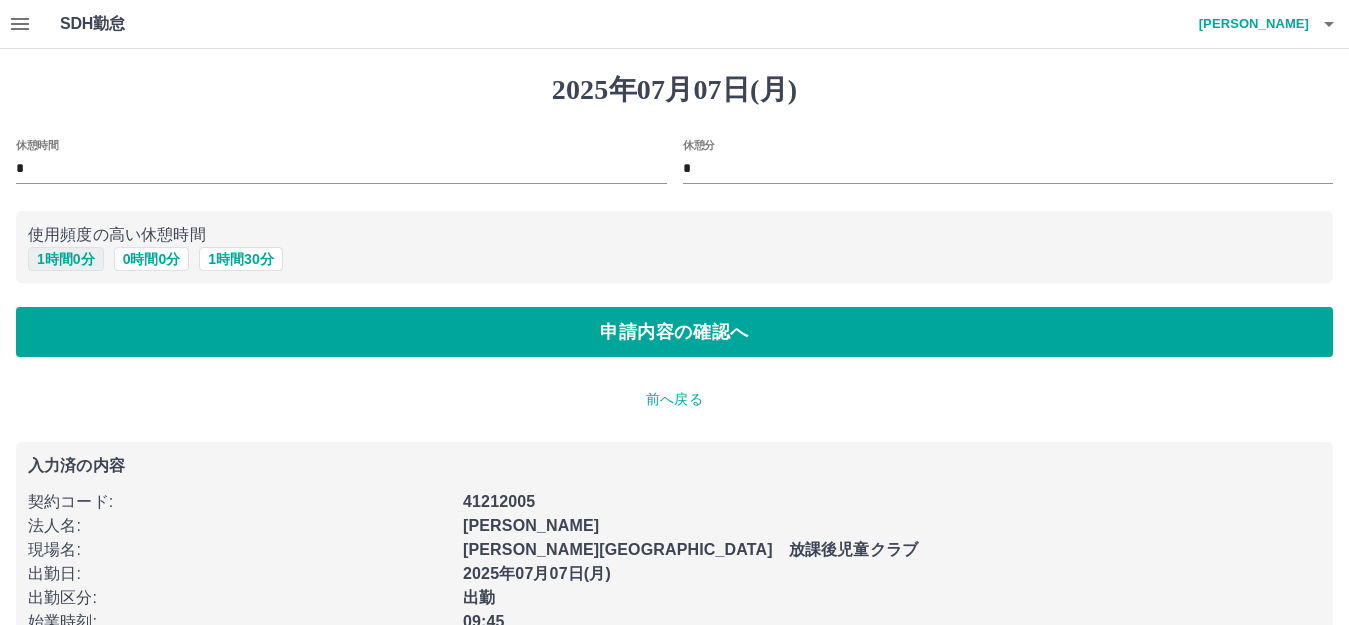 click on "1 時間 0 分" at bounding box center [66, 259] 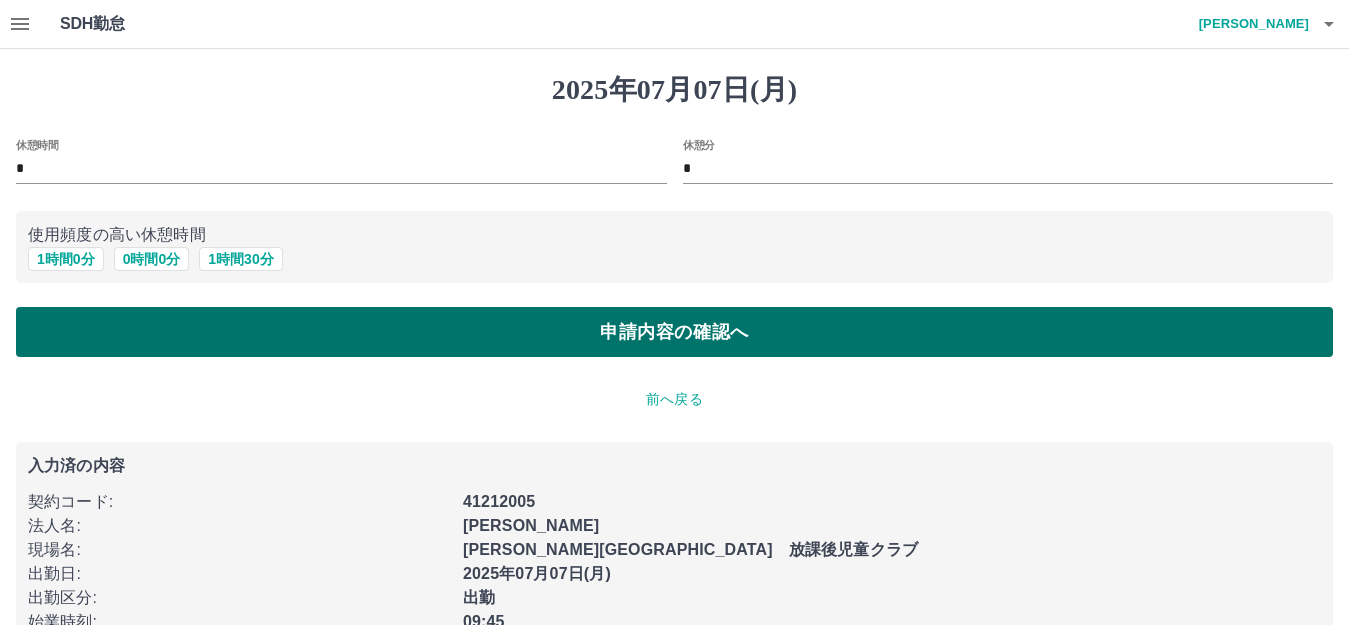 click on "申請内容の確認へ" at bounding box center (674, 332) 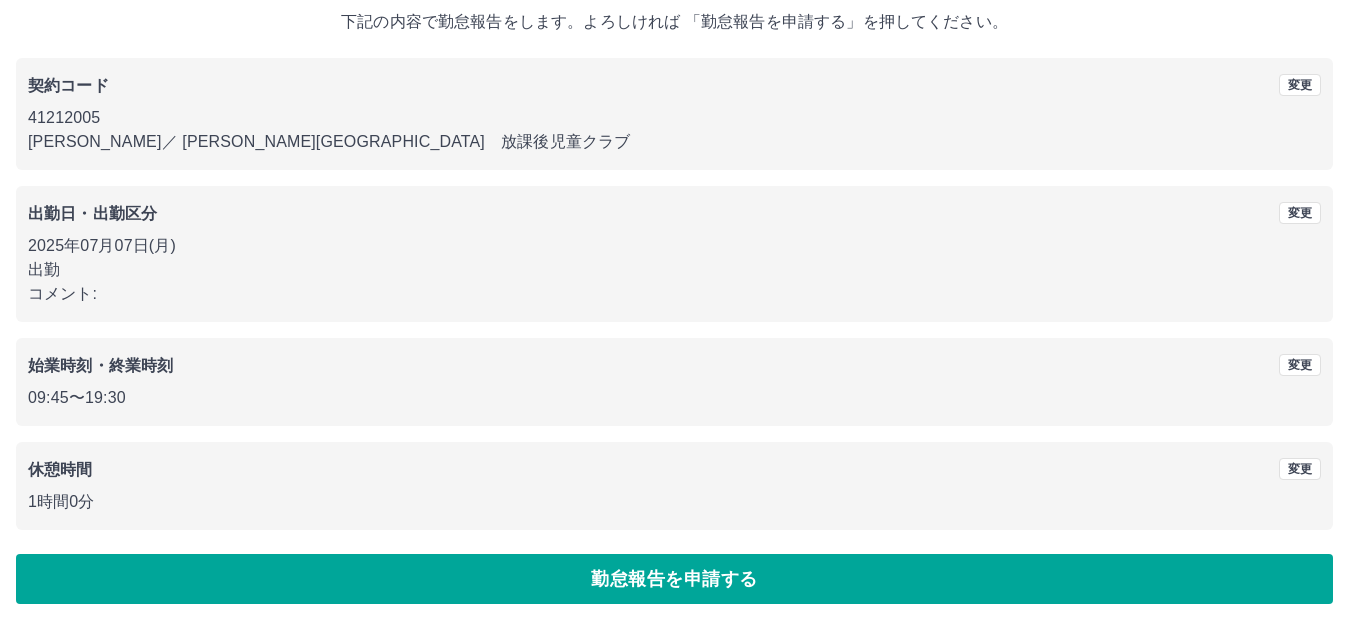 scroll, scrollTop: 124, scrollLeft: 0, axis: vertical 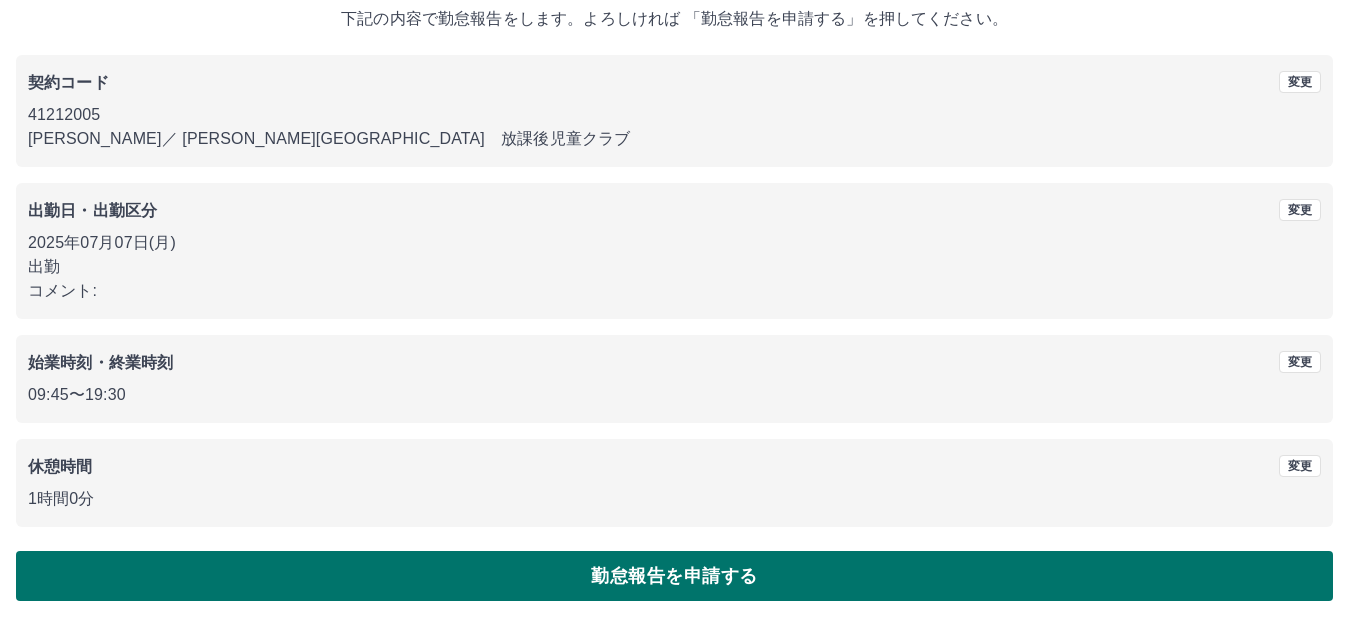 click on "勤怠報告を申請する" at bounding box center [674, 576] 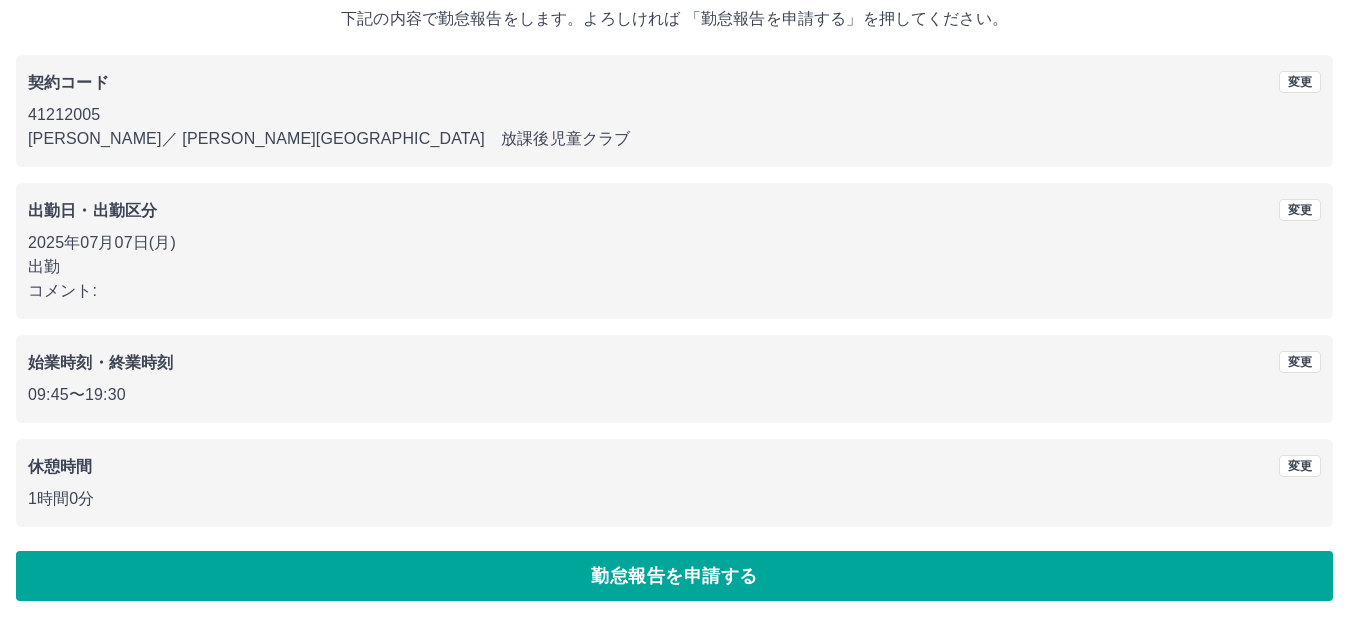 scroll, scrollTop: 0, scrollLeft: 0, axis: both 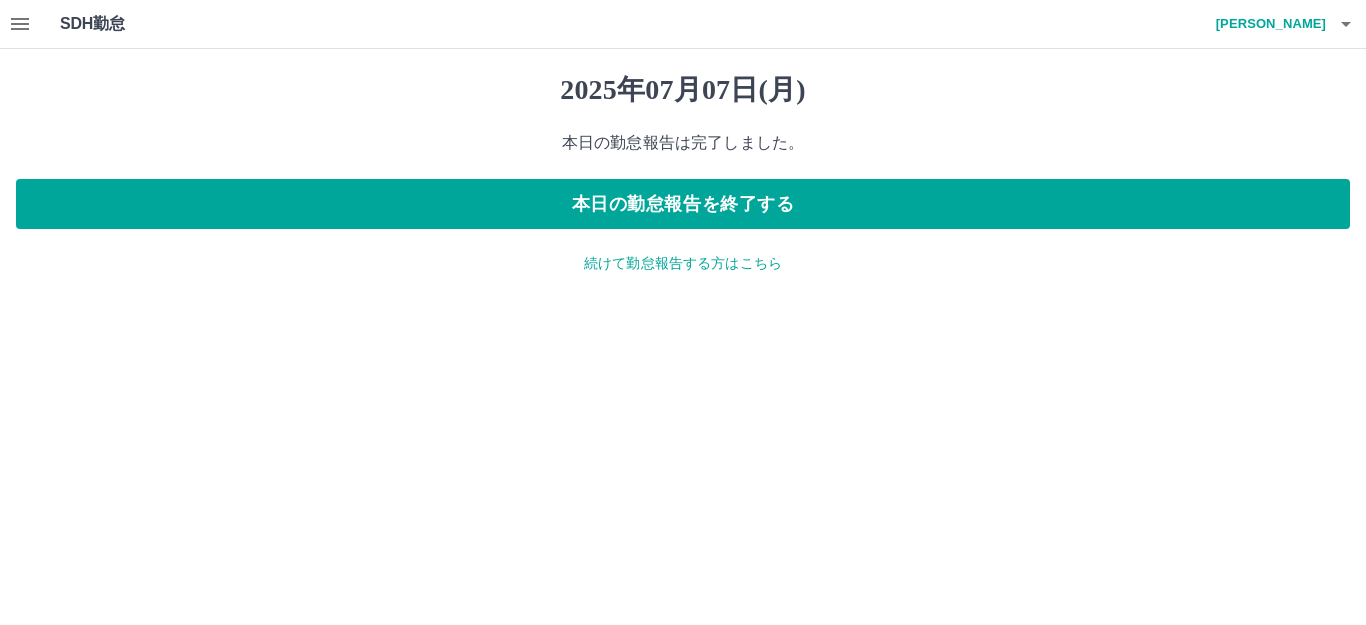 click on "続けて勤怠報告する方はこちら" at bounding box center (683, 263) 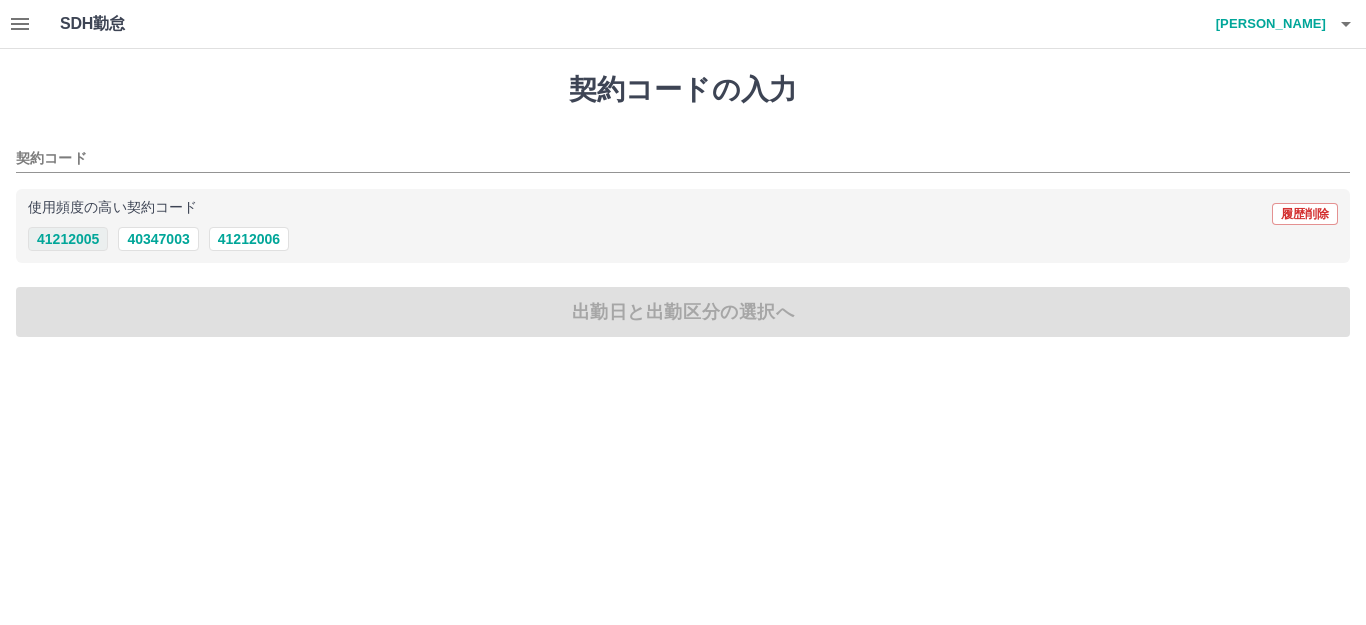click on "41212005" at bounding box center (68, 239) 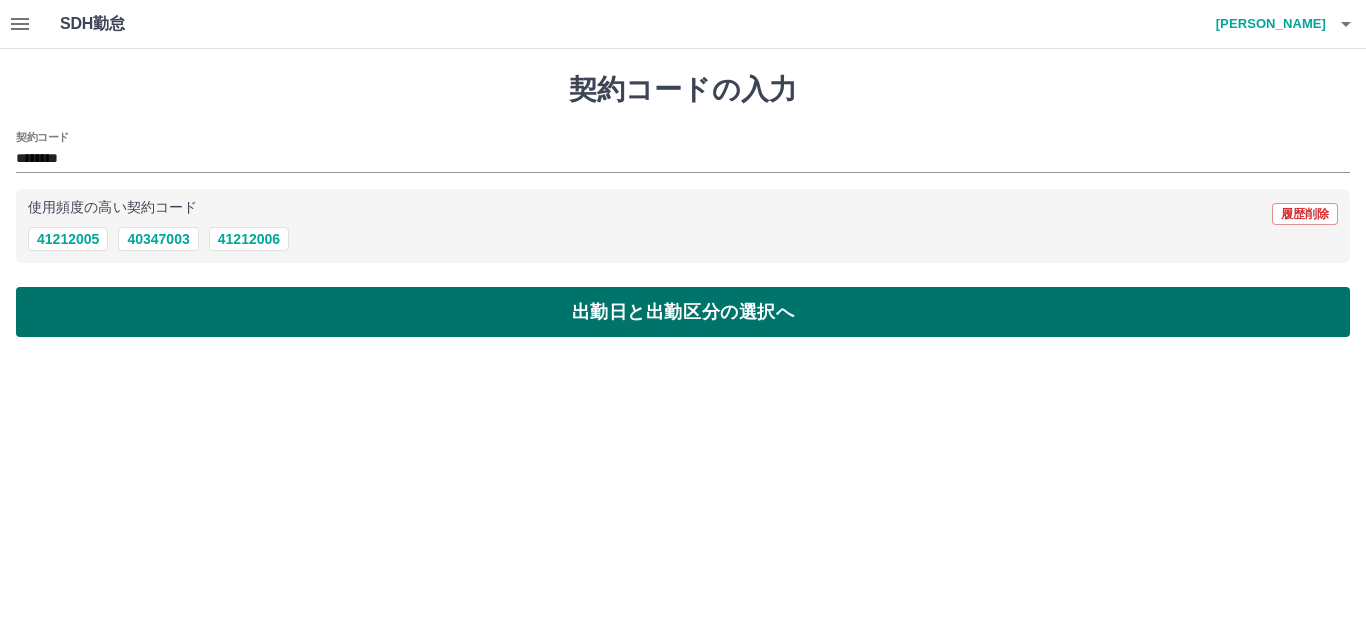 click on "出勤日と出勤区分の選択へ" at bounding box center (683, 312) 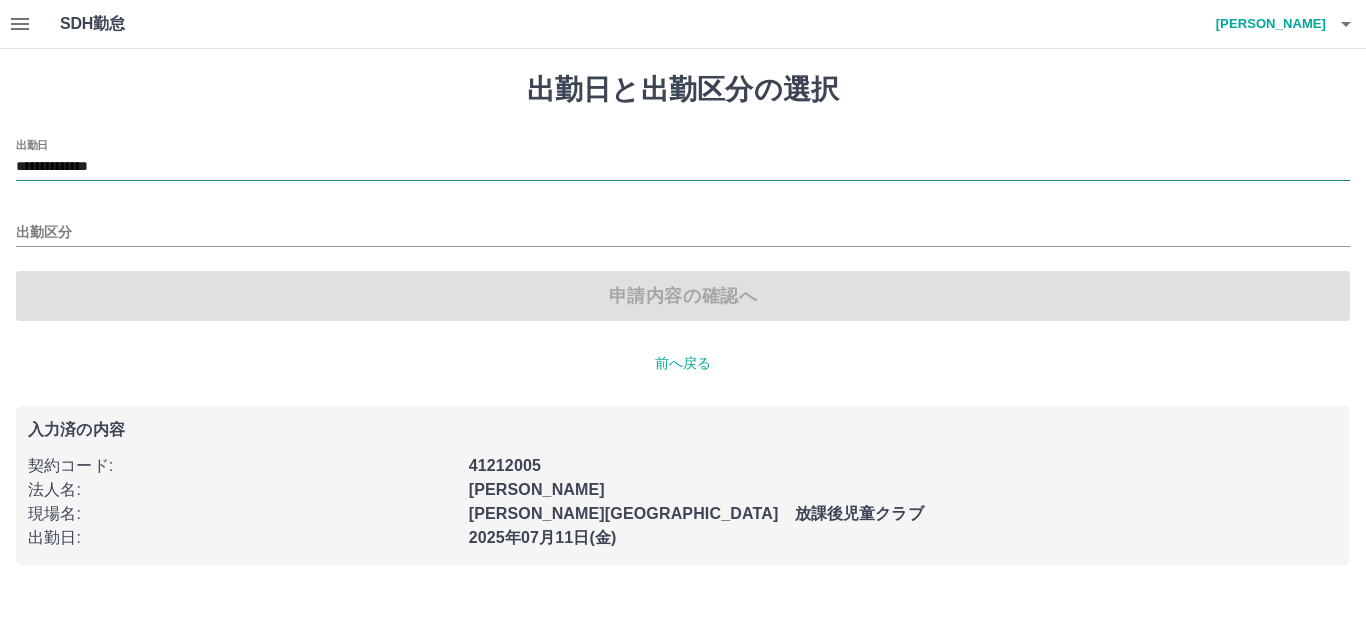 click on "**********" at bounding box center (683, 167) 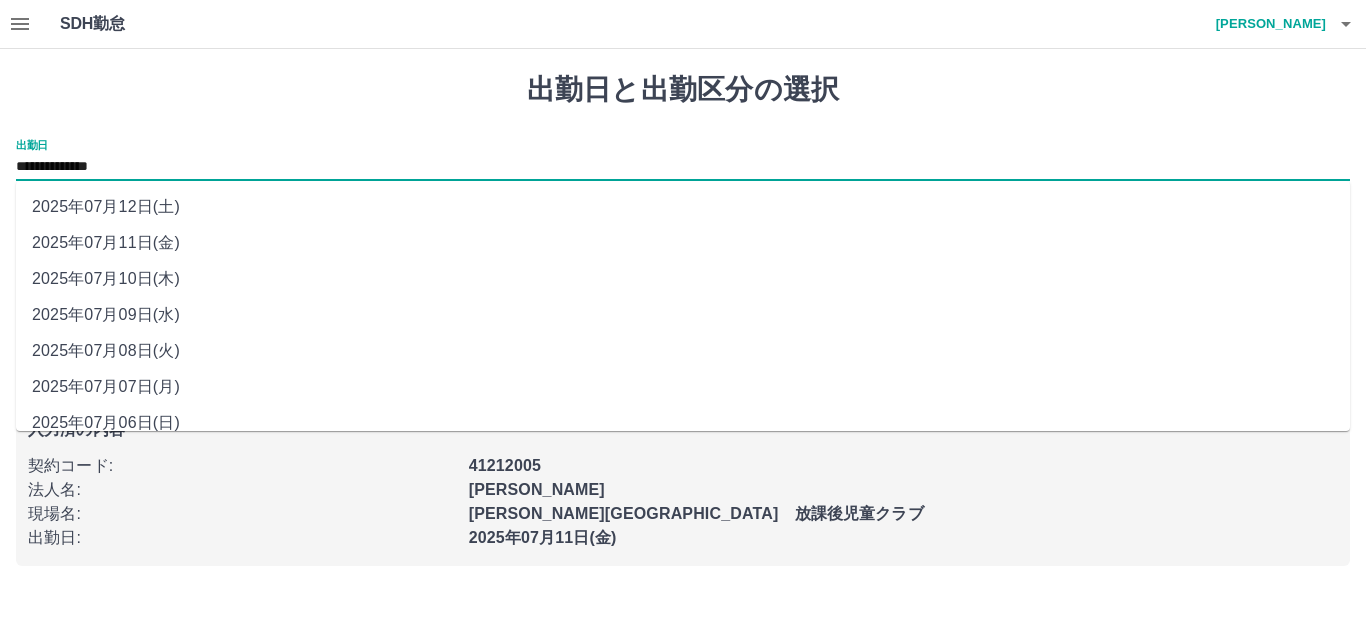 click on "2025年07月08日(火)" at bounding box center (683, 351) 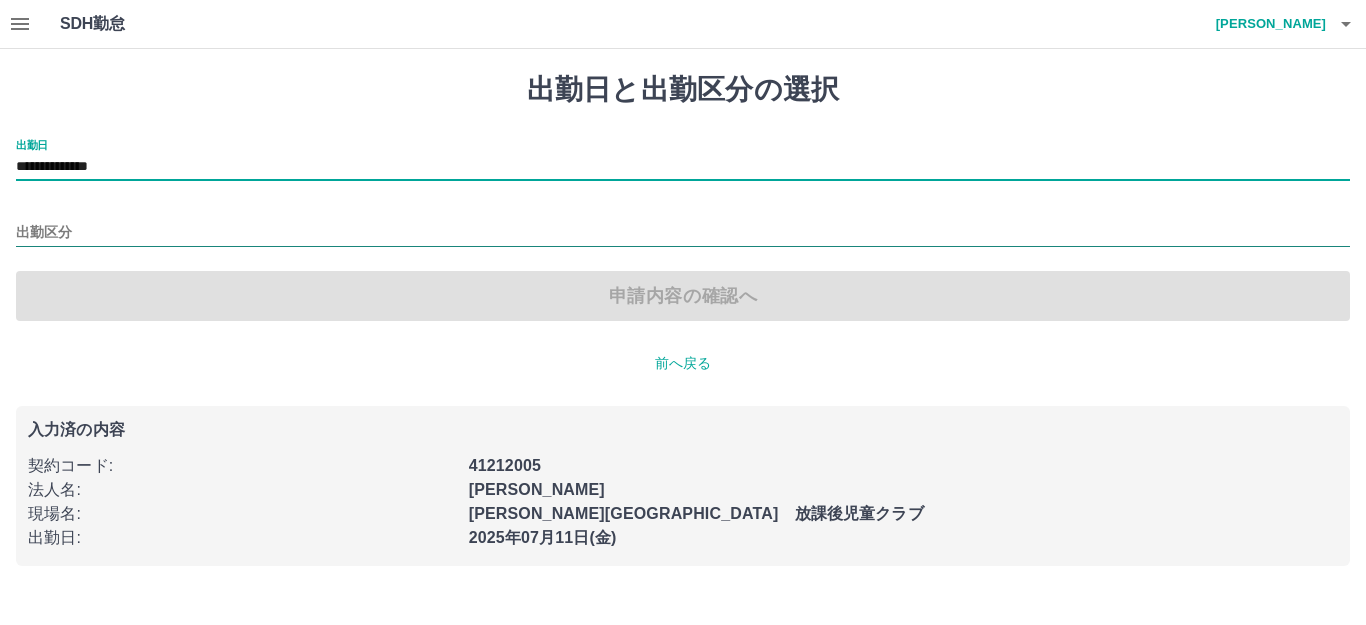 click on "出勤区分" at bounding box center [683, 233] 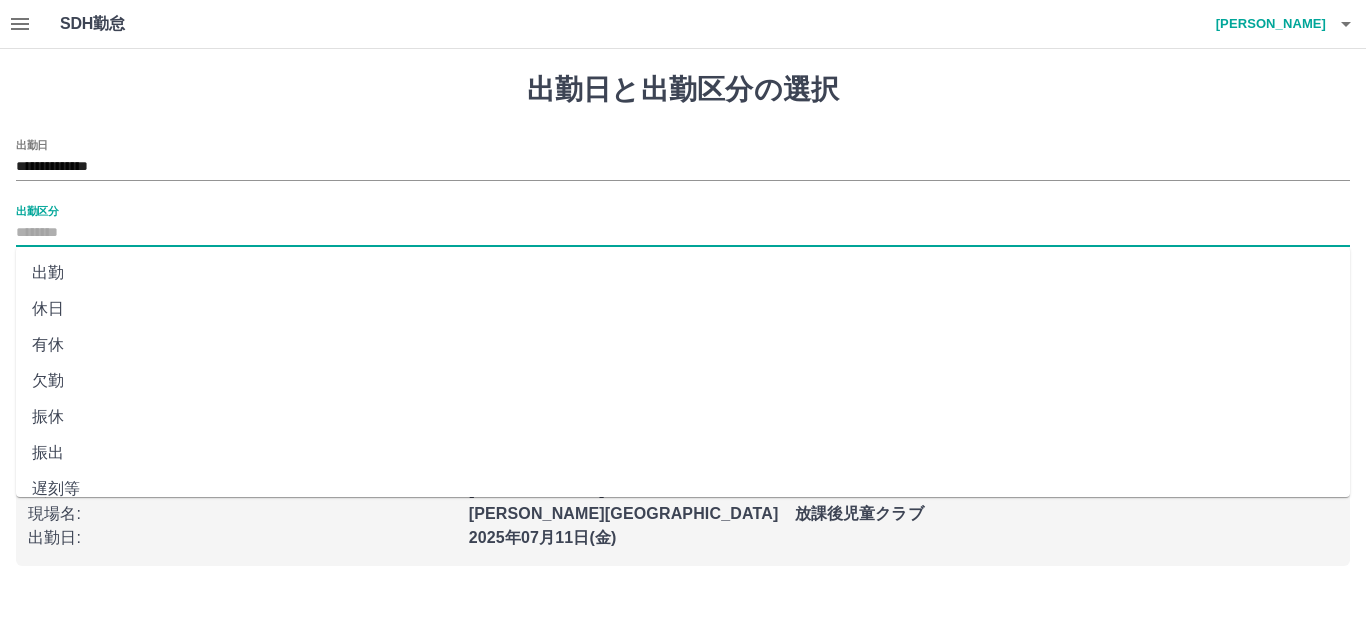 click on "出勤" at bounding box center [683, 273] 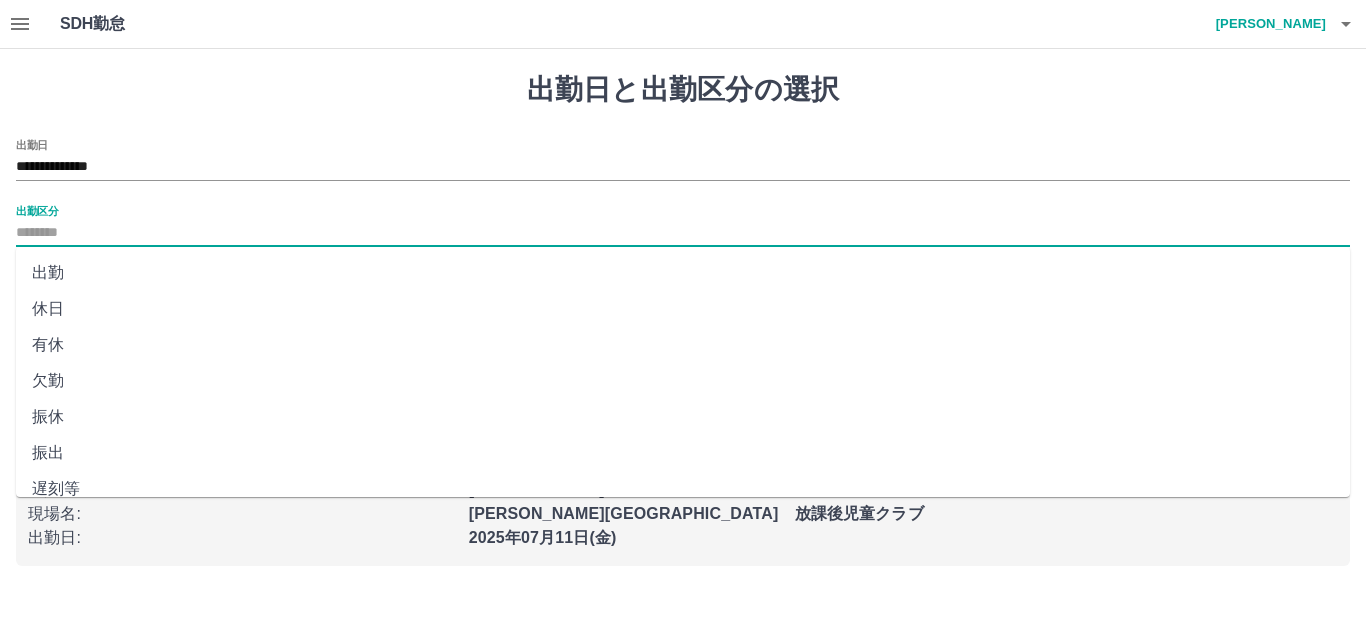 type on "**" 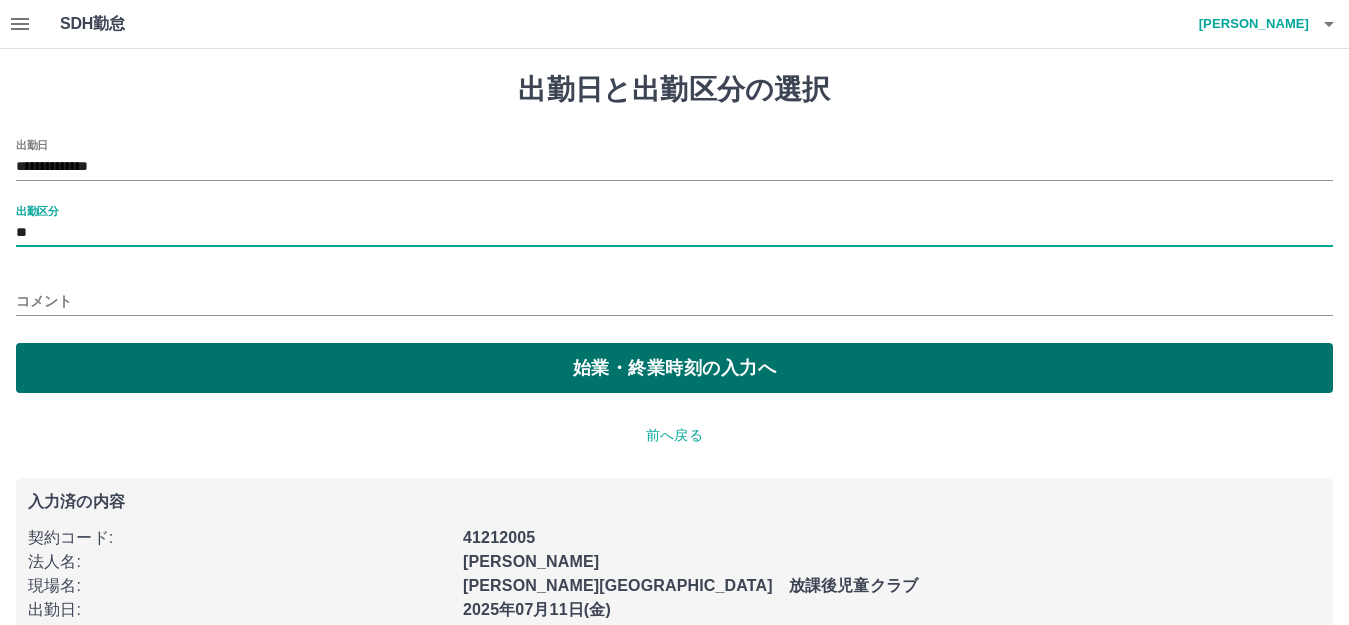 click on "始業・終業時刻の入力へ" at bounding box center [674, 368] 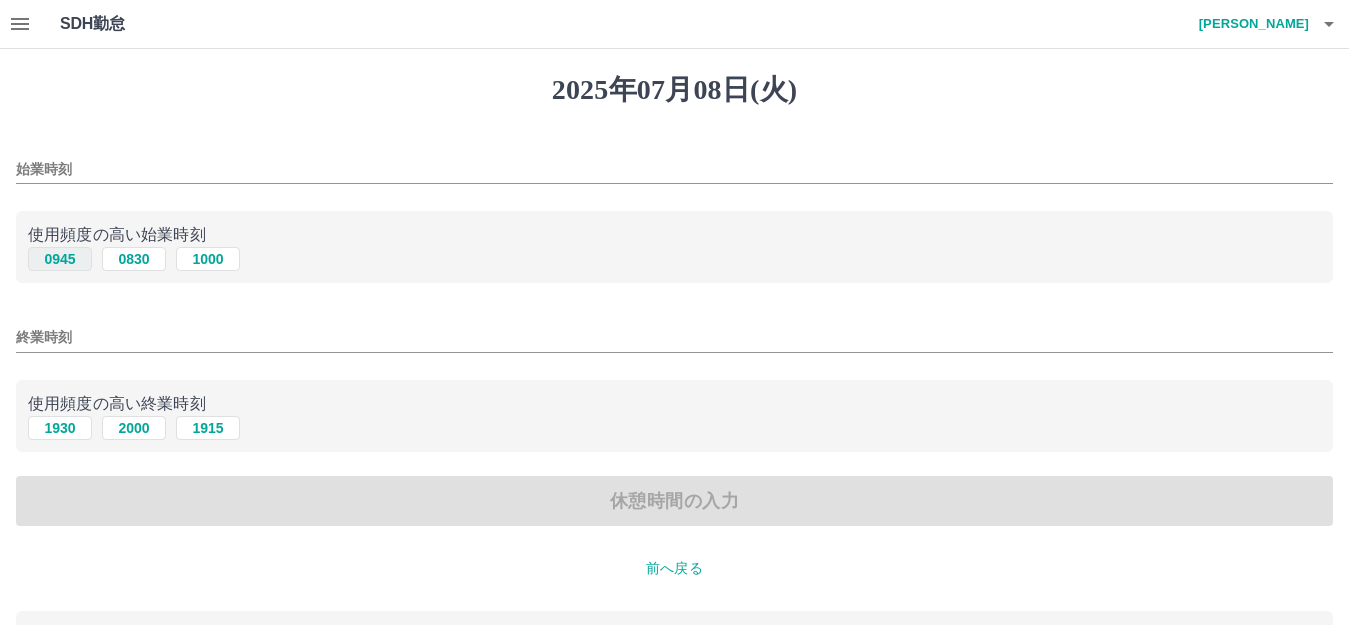 click on "0945" at bounding box center [60, 259] 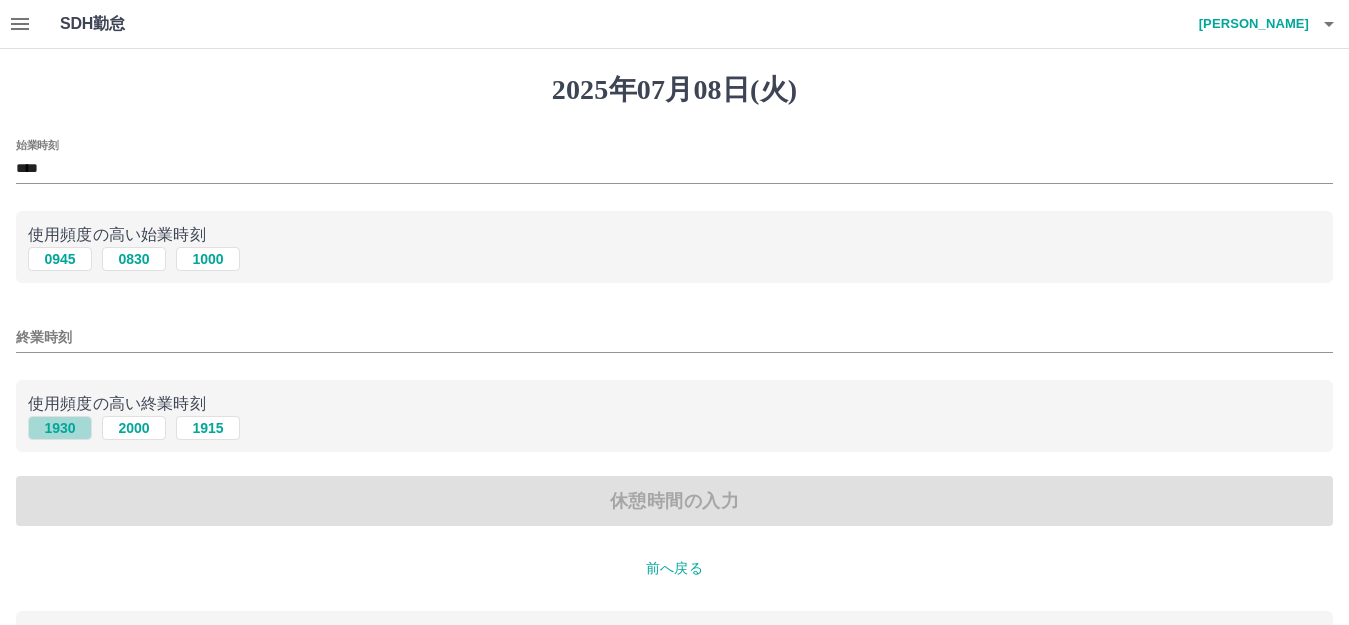 click on "1930" at bounding box center (60, 428) 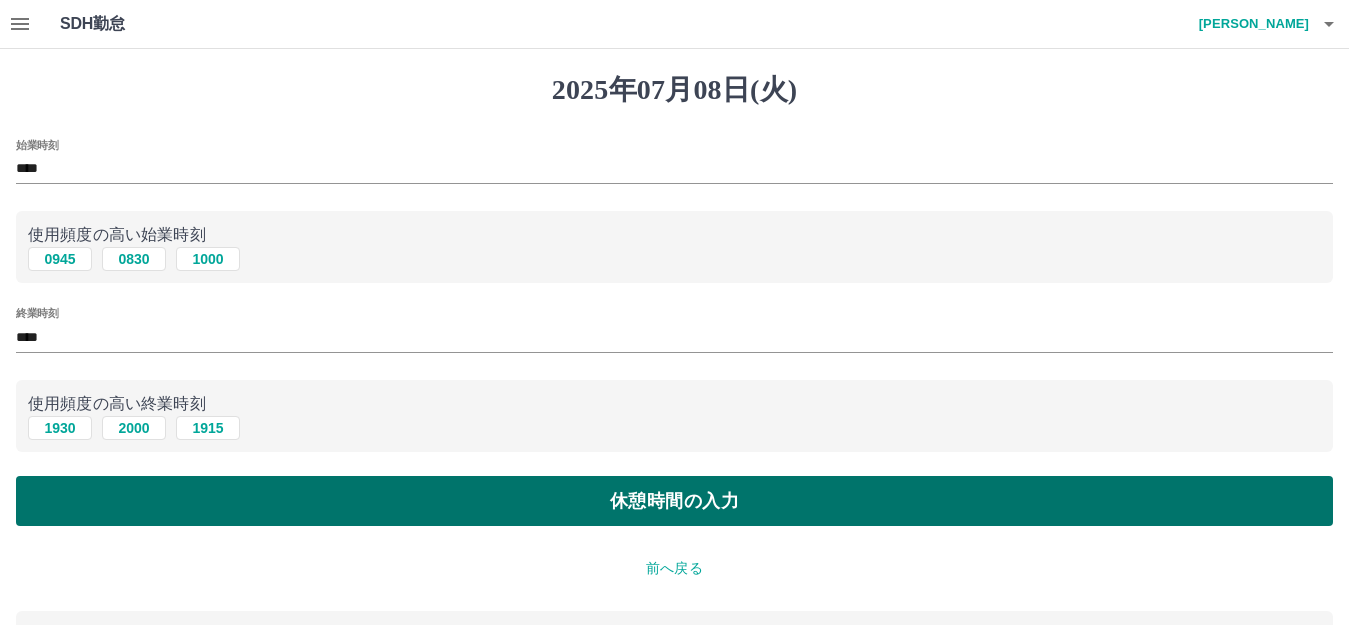 click on "休憩時間の入力" at bounding box center (674, 501) 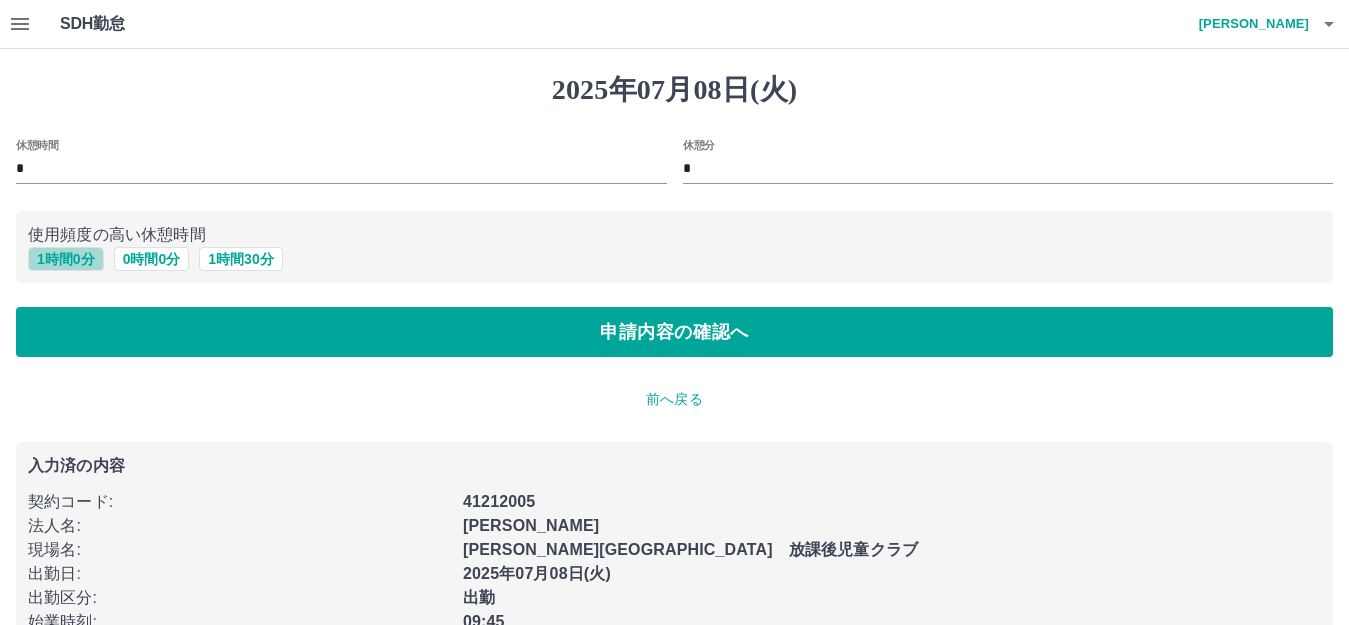 click on "1 時間 0 分" at bounding box center [66, 259] 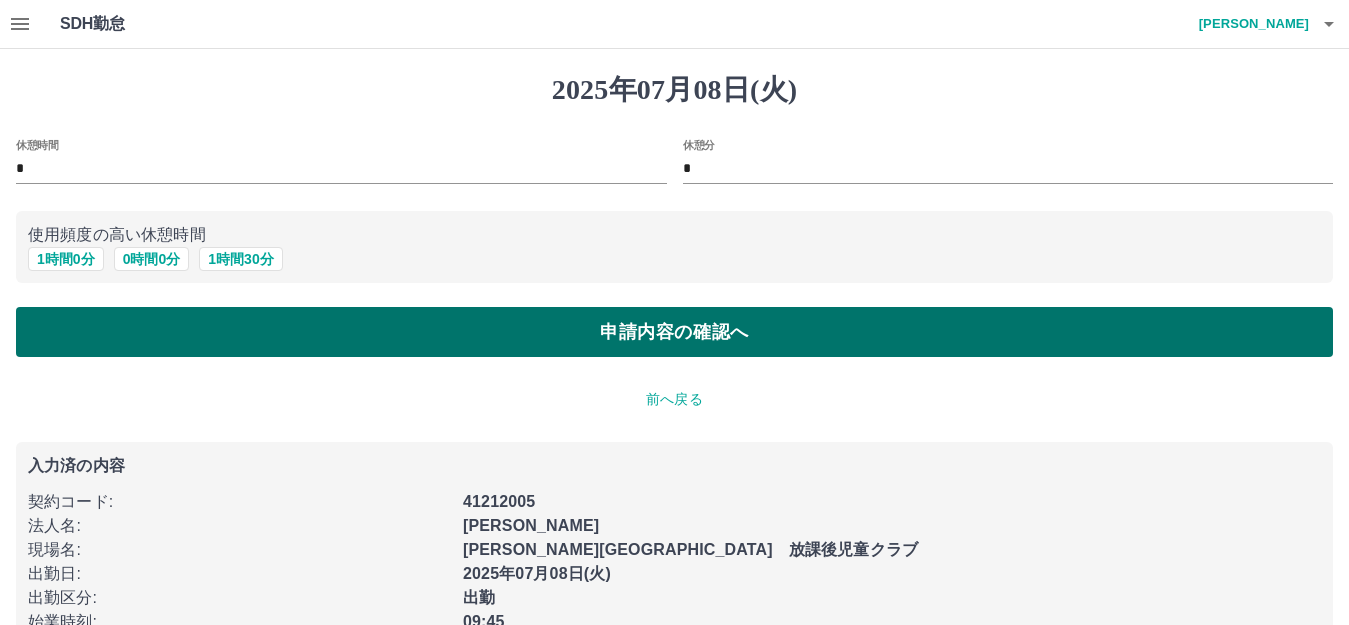 click on "申請内容の確認へ" at bounding box center (674, 332) 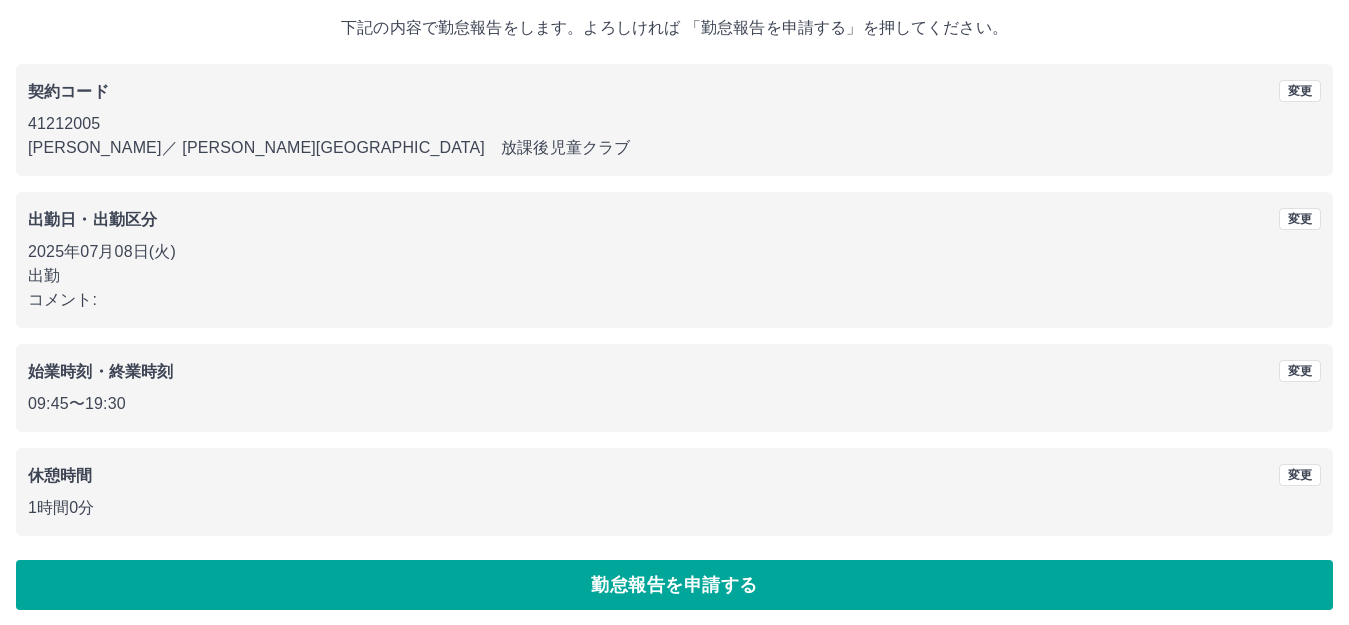 scroll, scrollTop: 124, scrollLeft: 0, axis: vertical 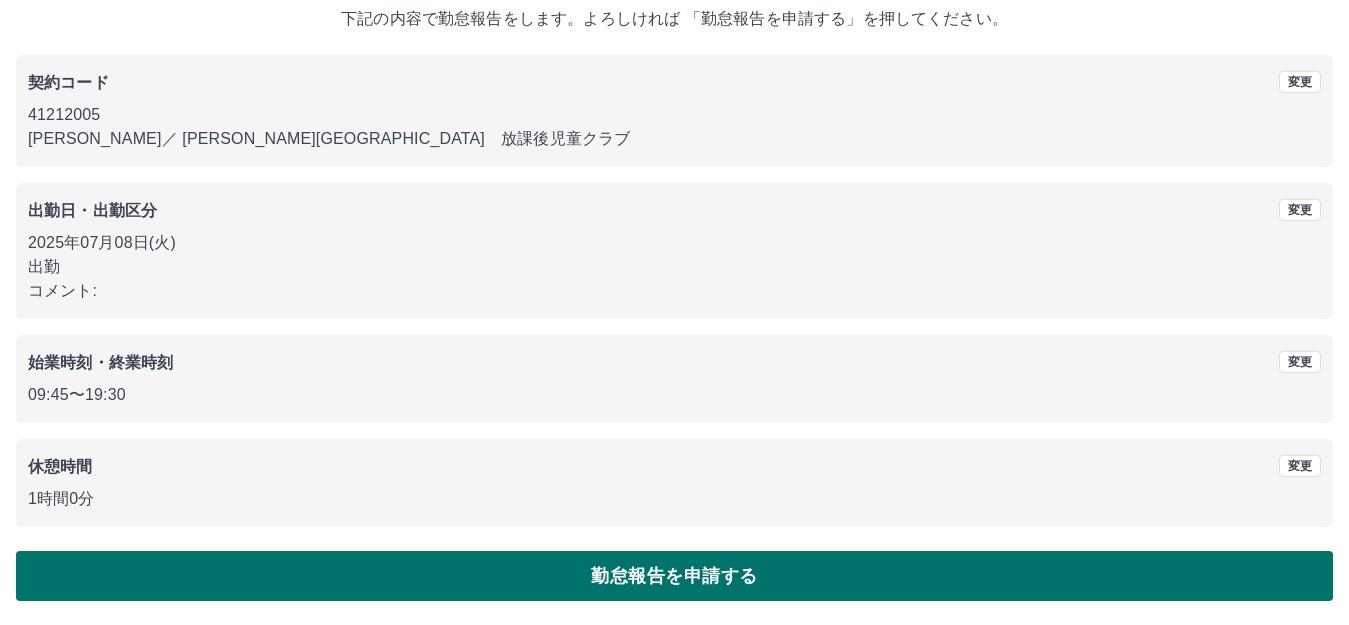 click on "勤怠報告を申請する" at bounding box center [674, 576] 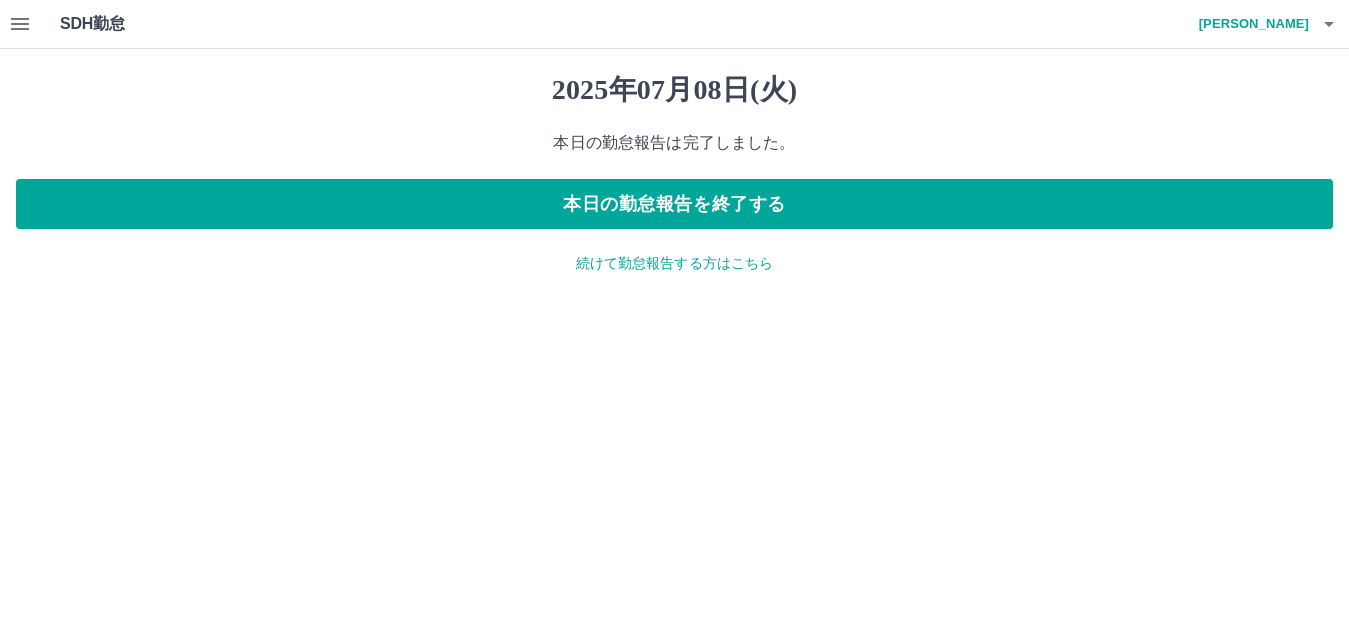 scroll, scrollTop: 0, scrollLeft: 0, axis: both 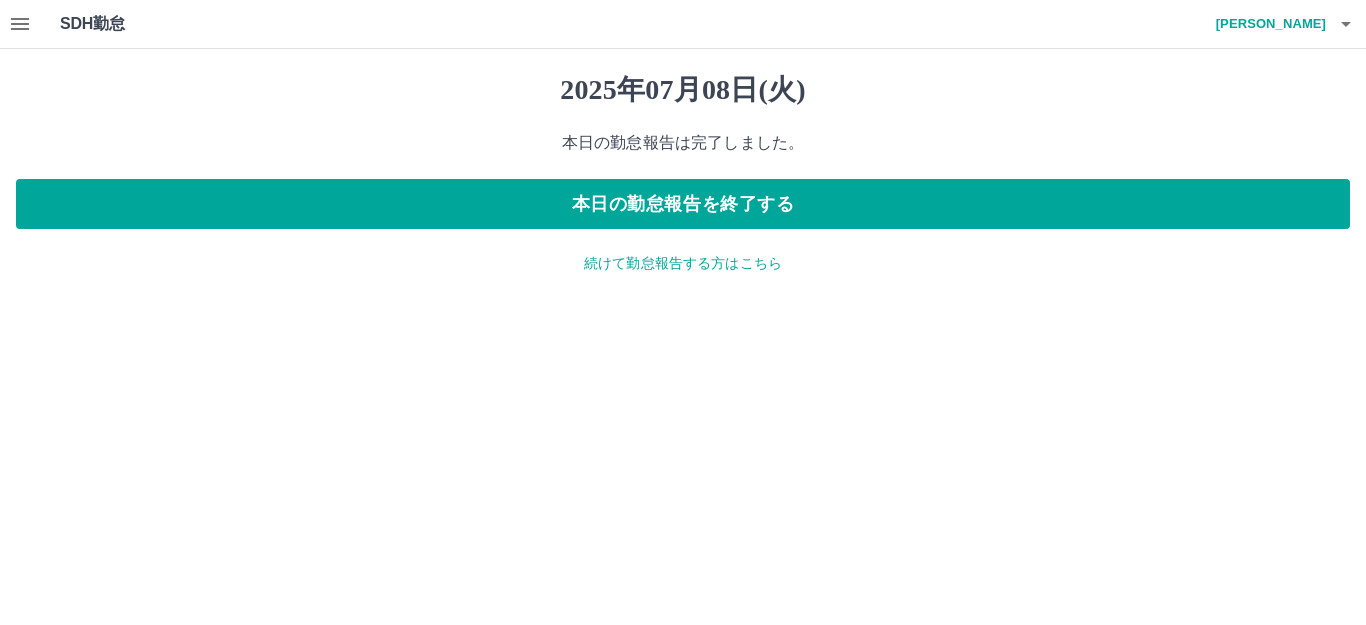 click on "続けて勤怠報告する方はこちら" at bounding box center [683, 263] 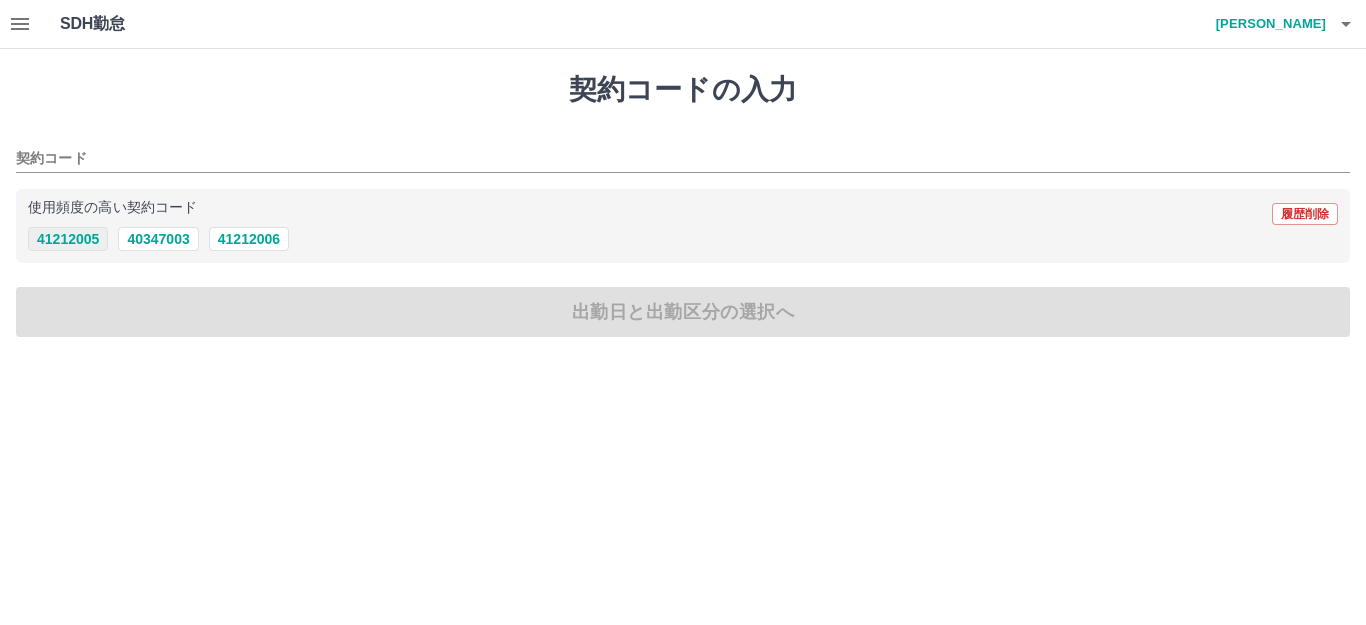 click on "41212005" at bounding box center (68, 239) 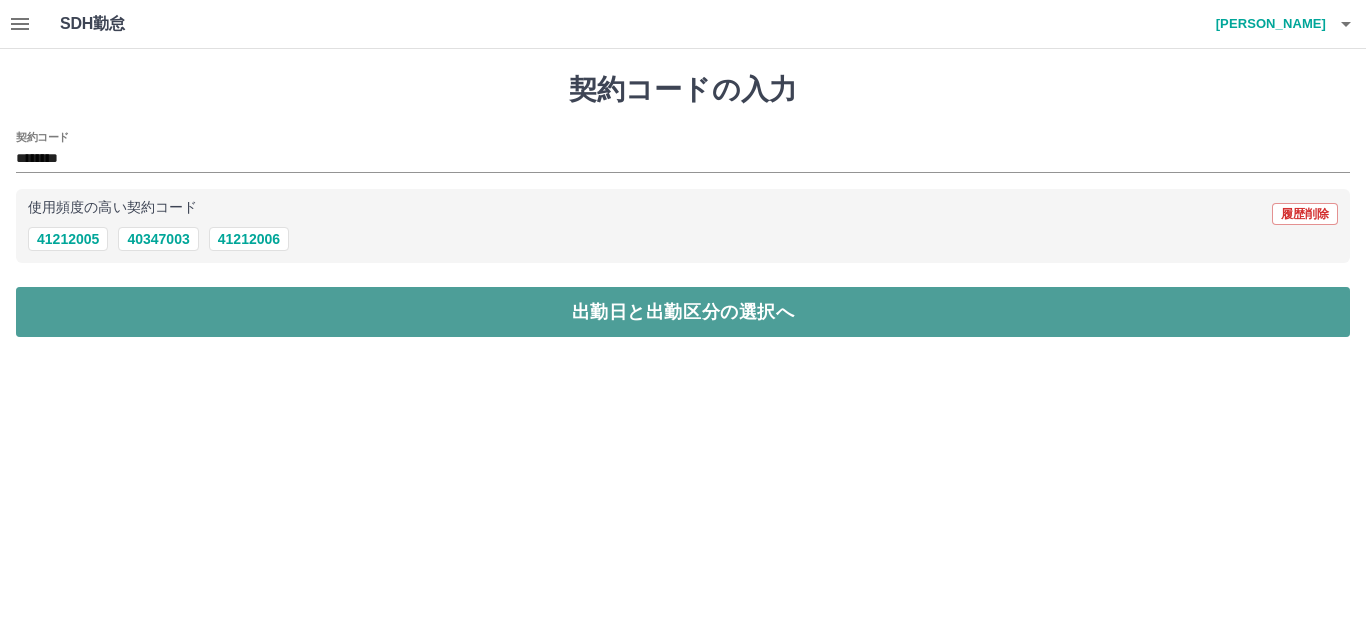 click on "出勤日と出勤区分の選択へ" at bounding box center (683, 312) 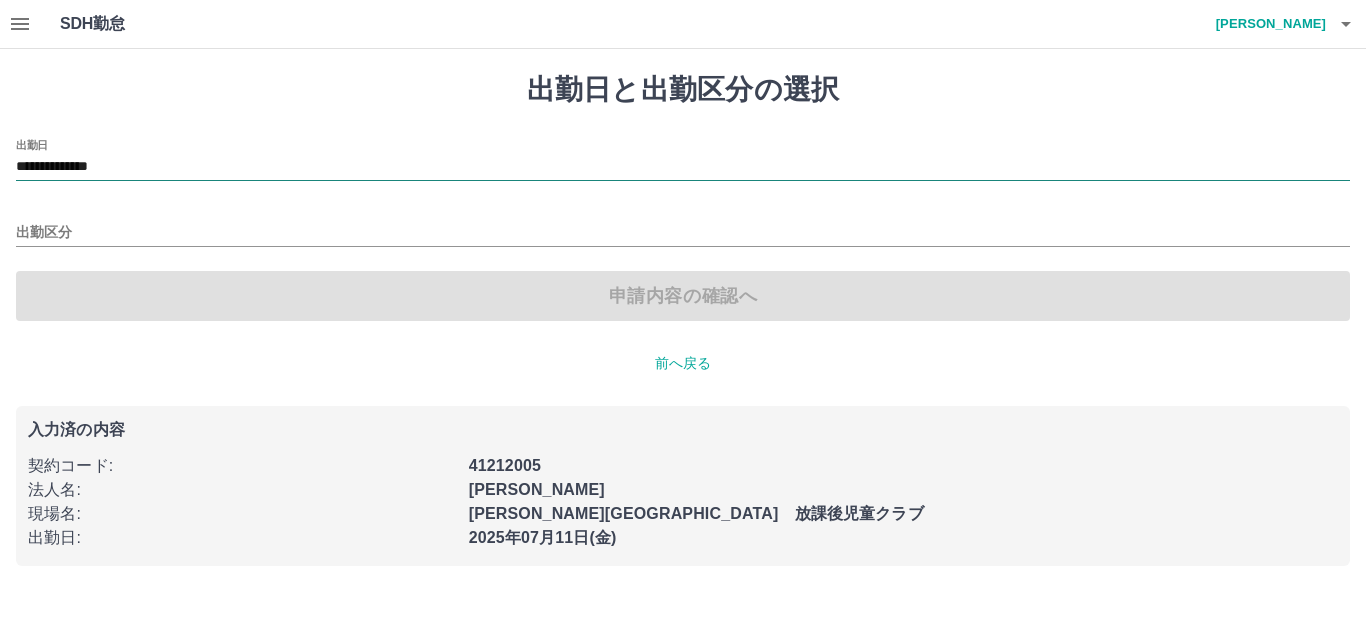 click on "**********" at bounding box center [683, 167] 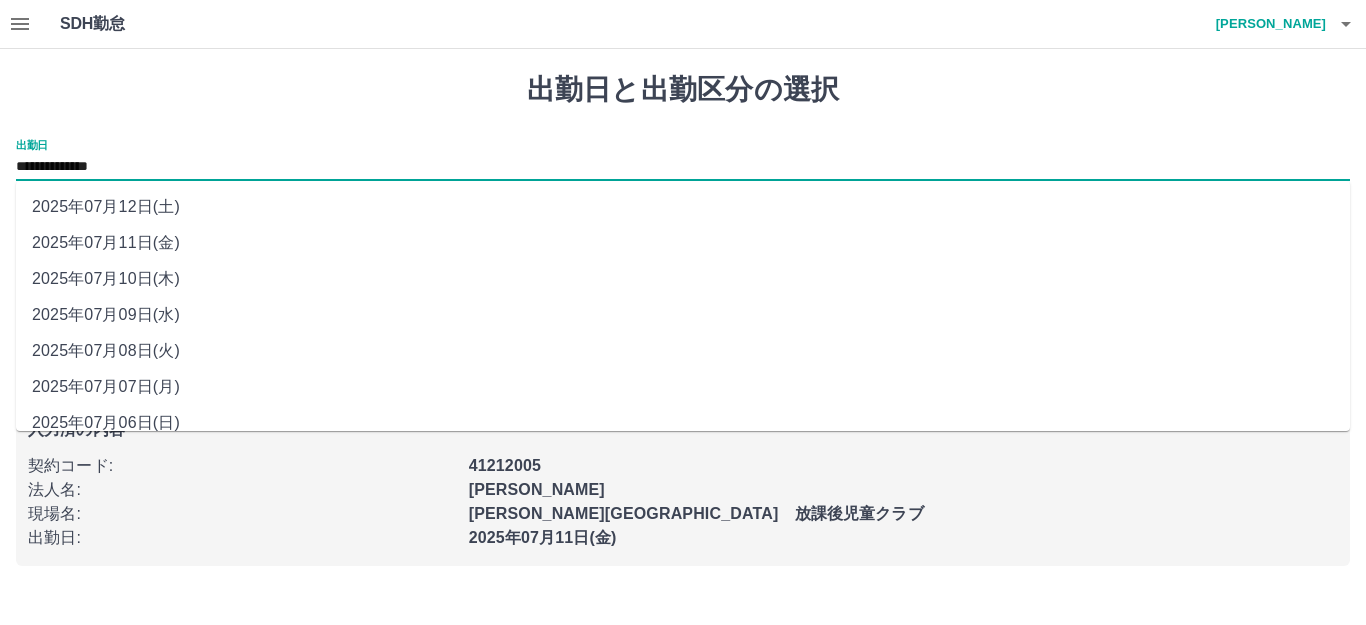 click on "2025年07月09日(水)" at bounding box center (683, 315) 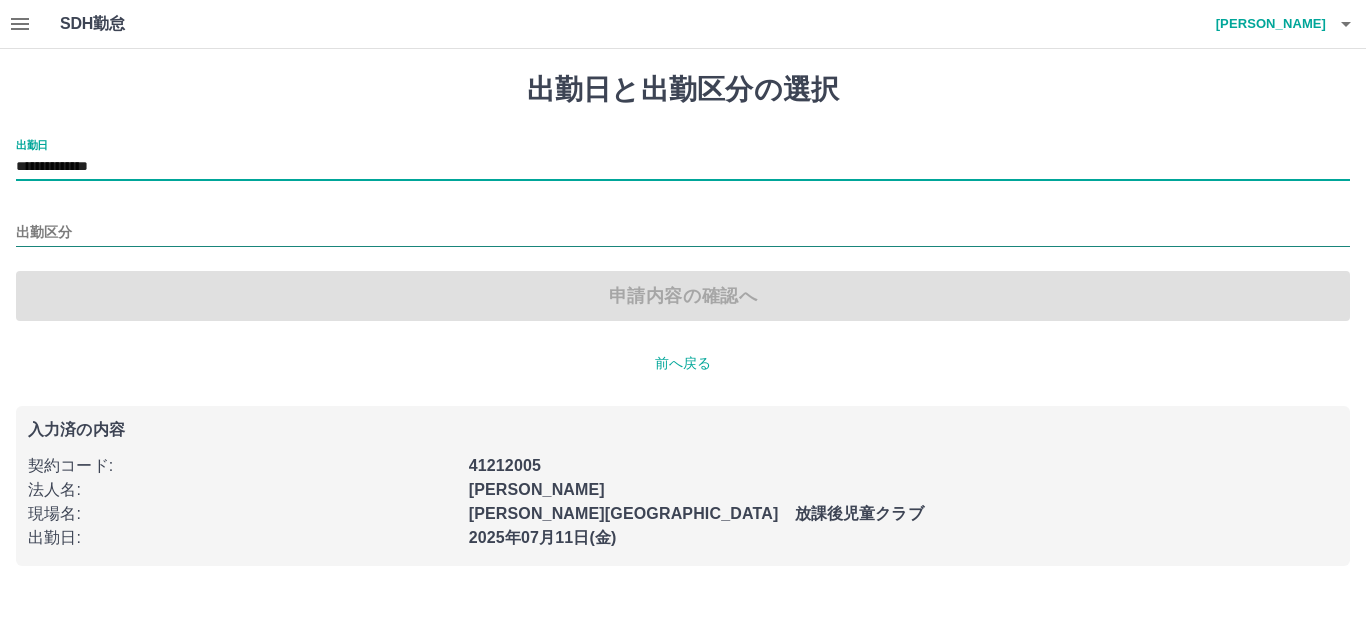 click on "出勤区分" at bounding box center (683, 233) 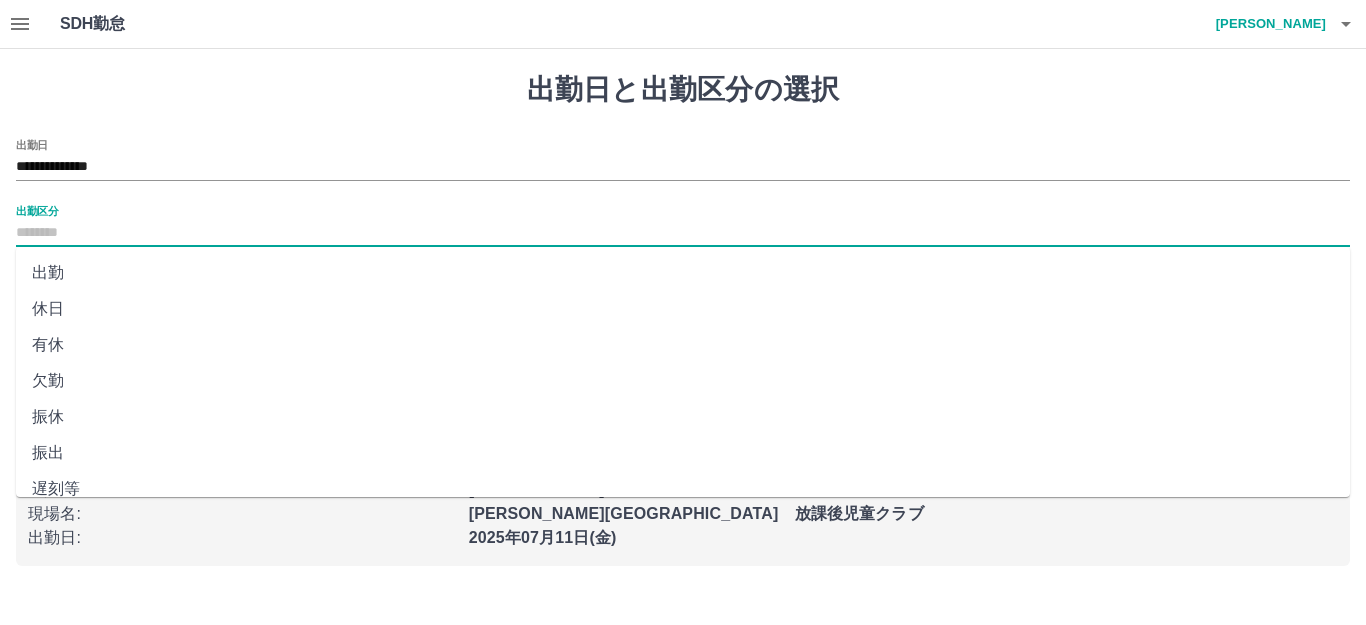 click on "出勤" at bounding box center [683, 273] 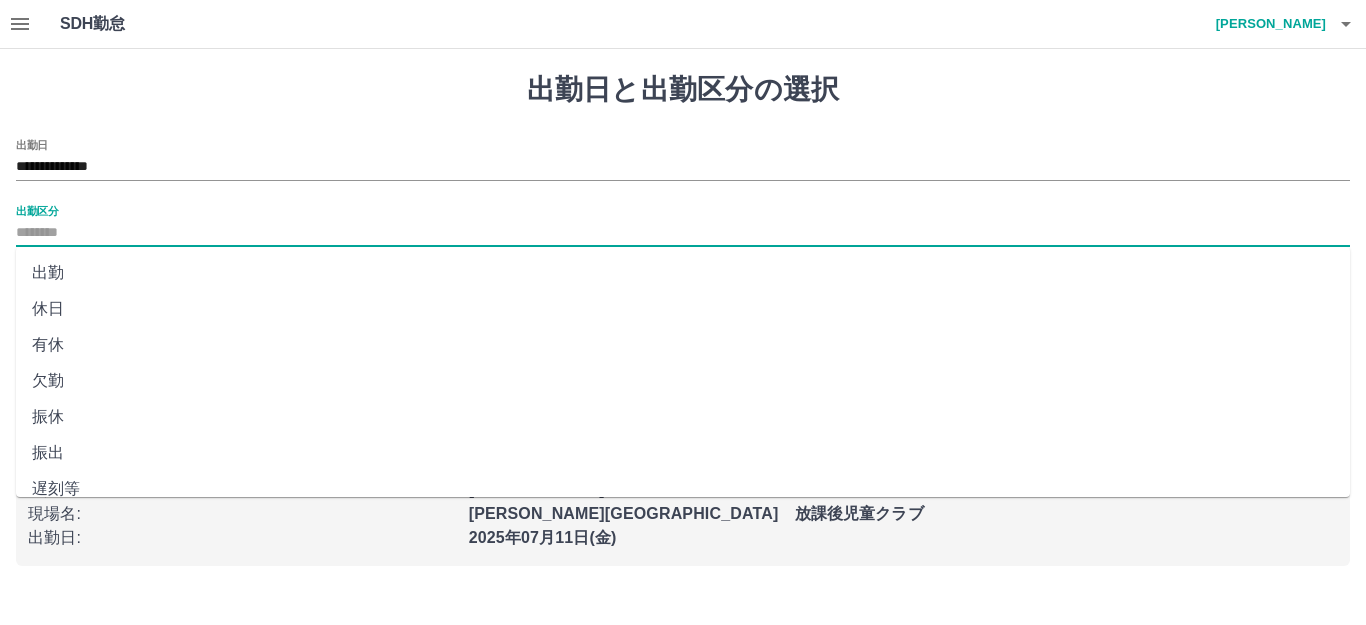 type on "**" 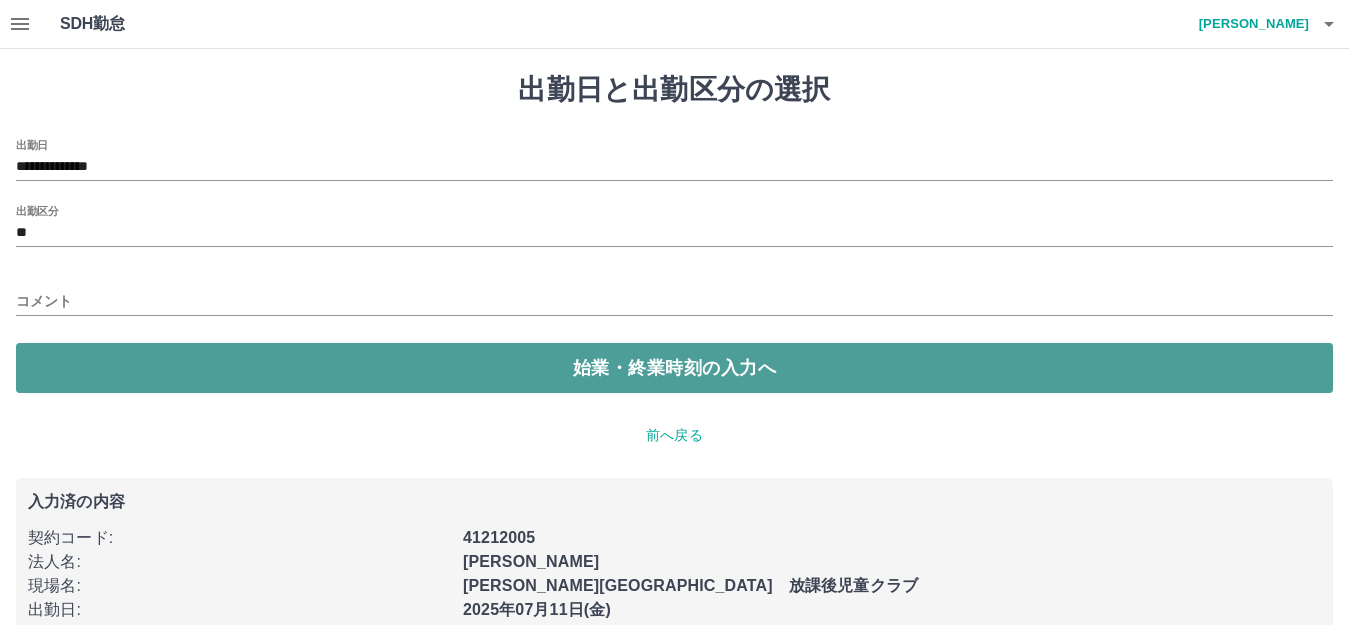 click on "始業・終業時刻の入力へ" at bounding box center (674, 368) 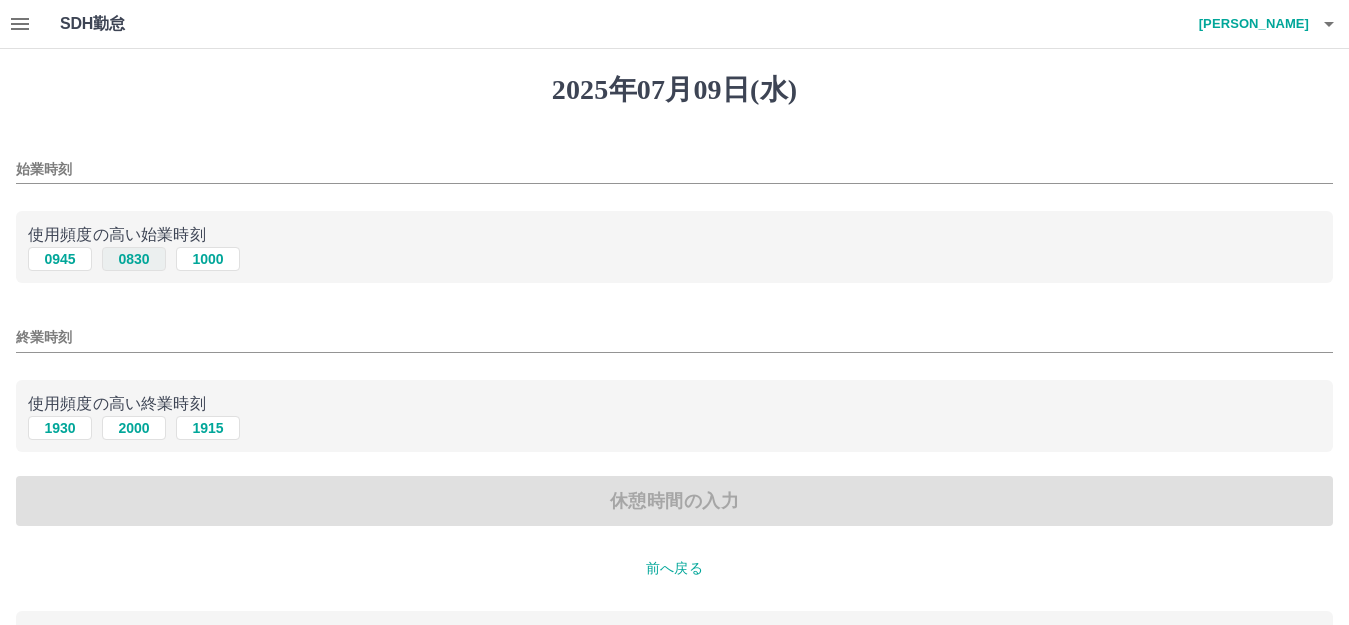 click on "0830" at bounding box center (134, 259) 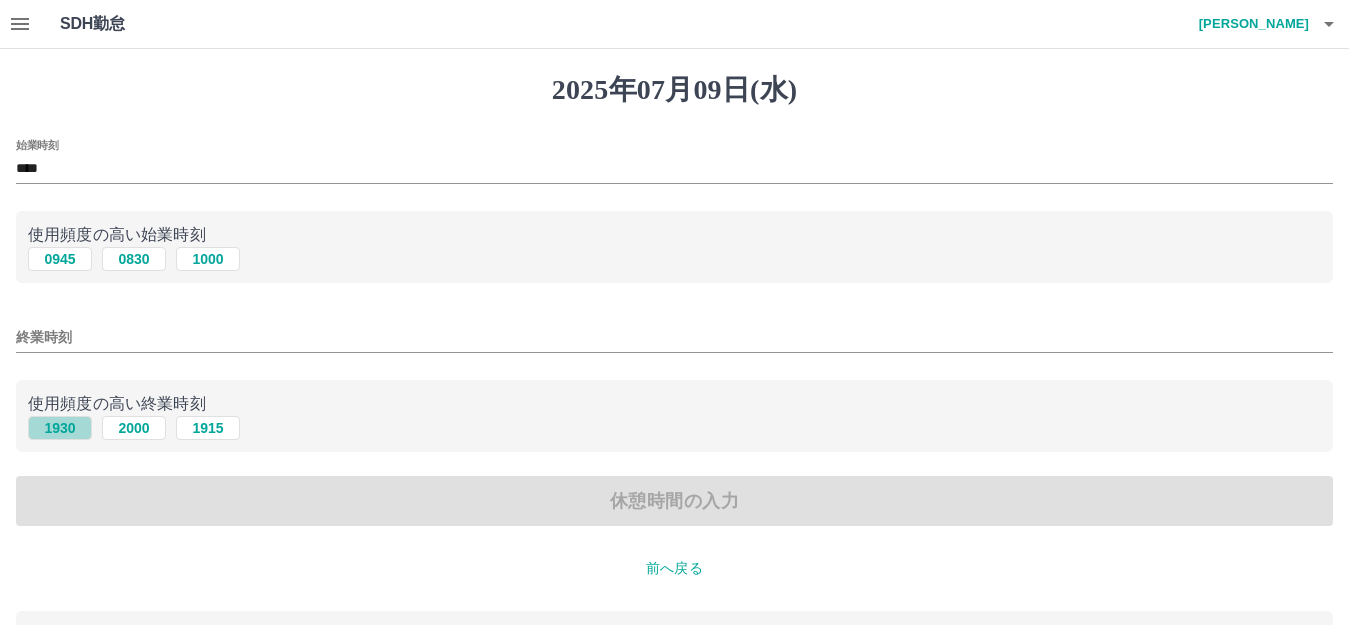 click on "1930" at bounding box center [60, 428] 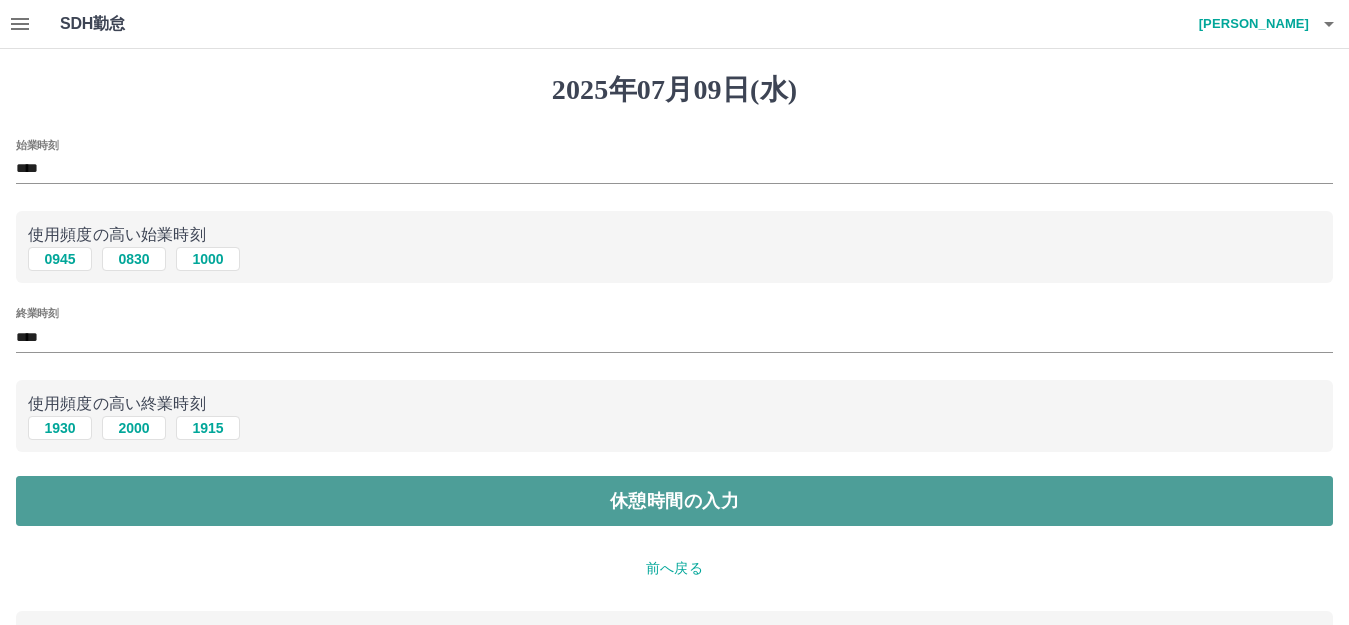 click on "休憩時間の入力" at bounding box center (674, 501) 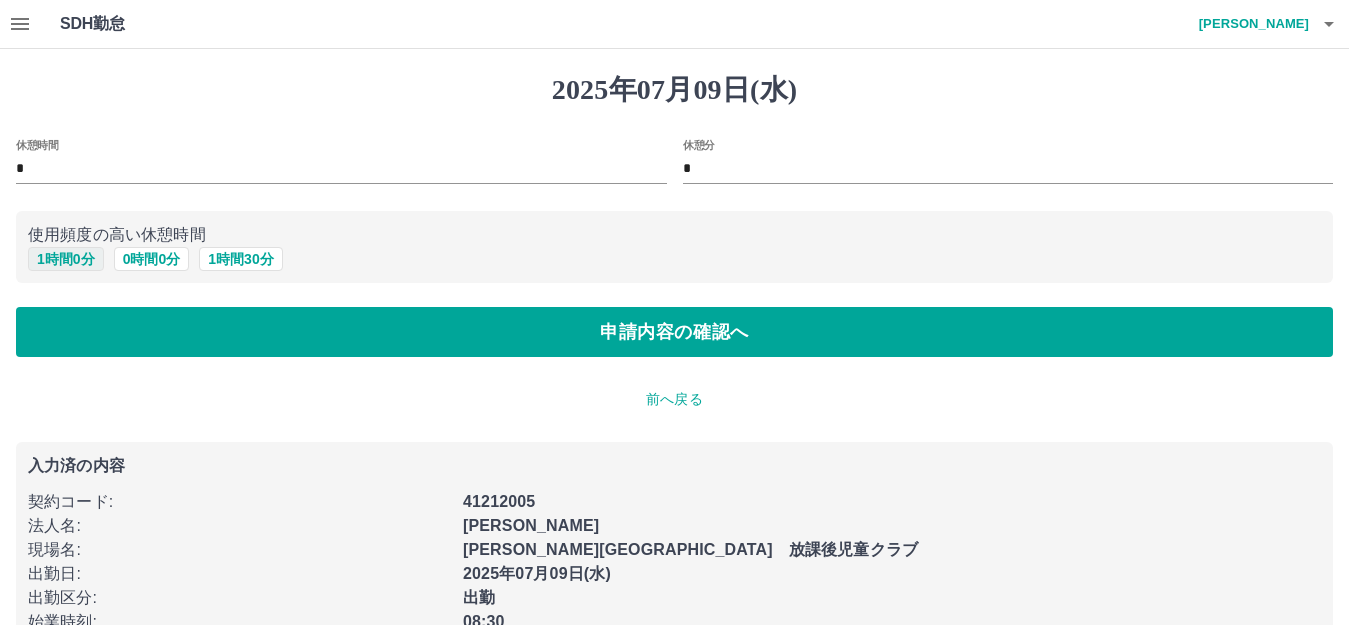 click on "1 時間 0 分" at bounding box center [66, 259] 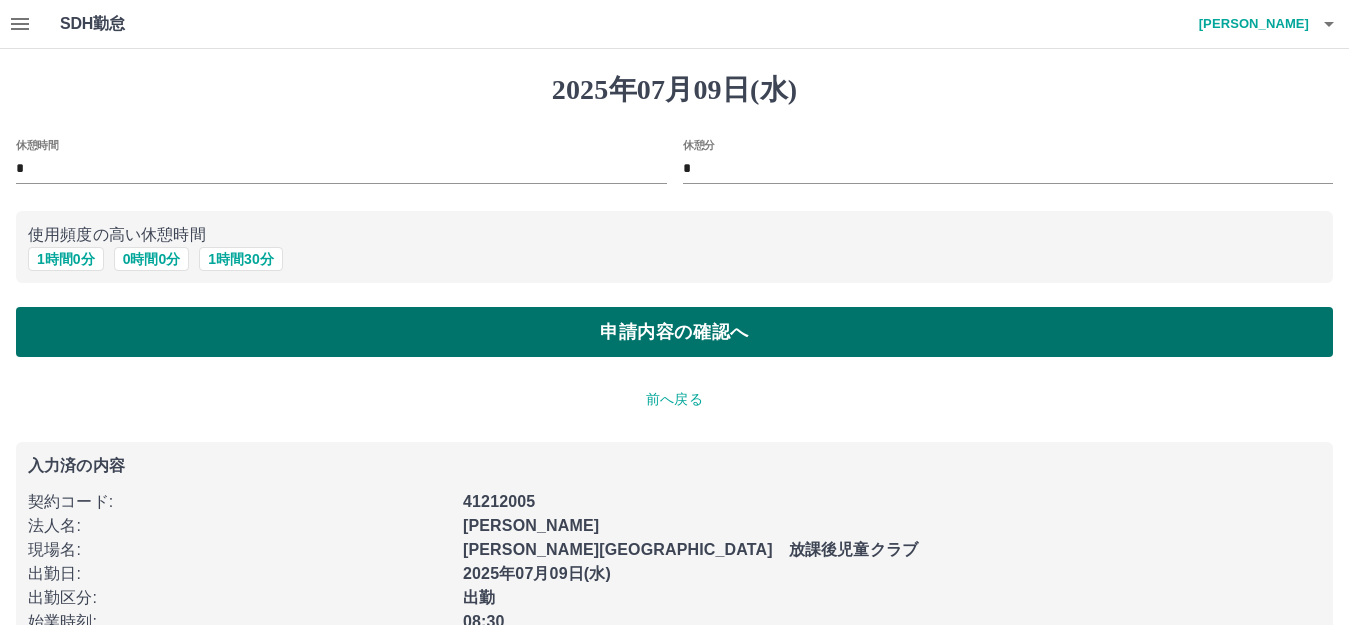 click on "申請内容の確認へ" at bounding box center [674, 332] 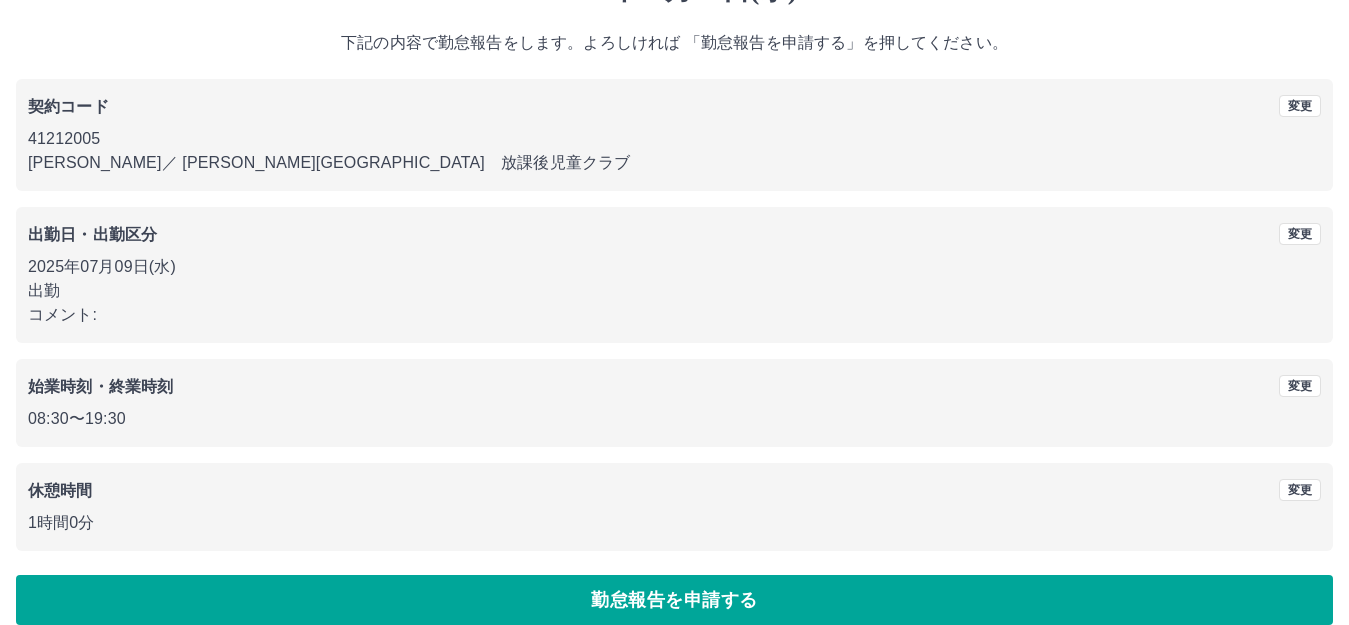 scroll, scrollTop: 124, scrollLeft: 0, axis: vertical 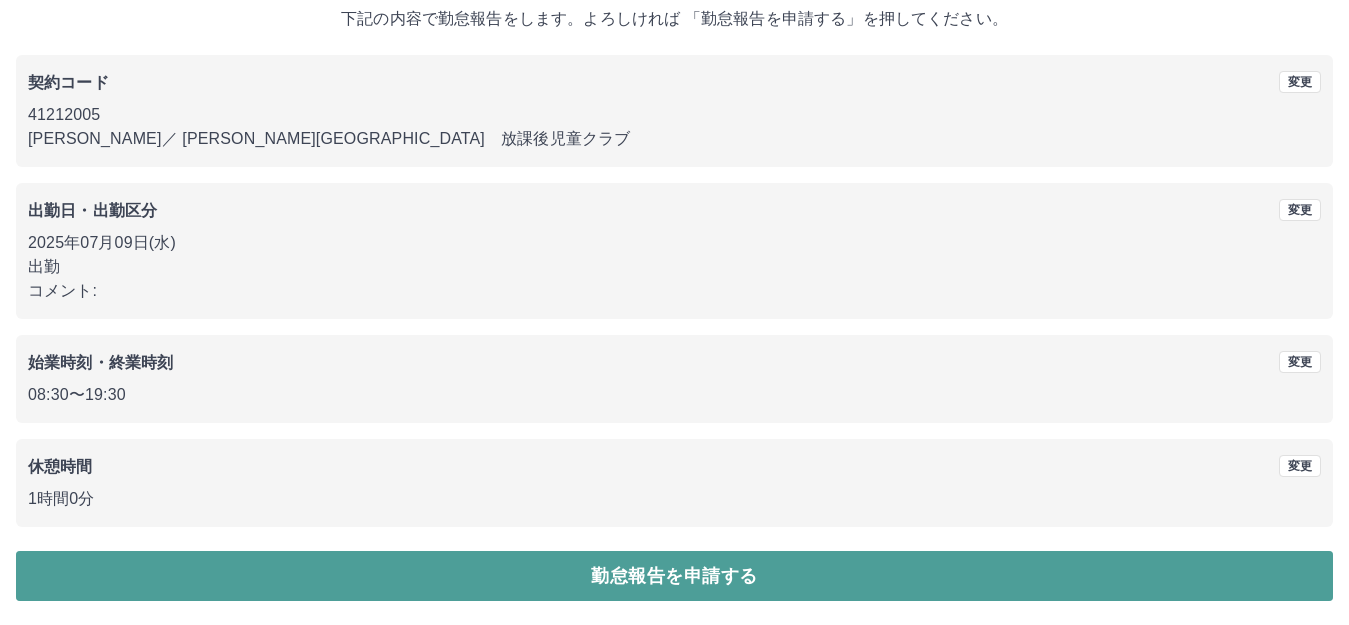 click on "勤怠報告を申請する" at bounding box center (674, 576) 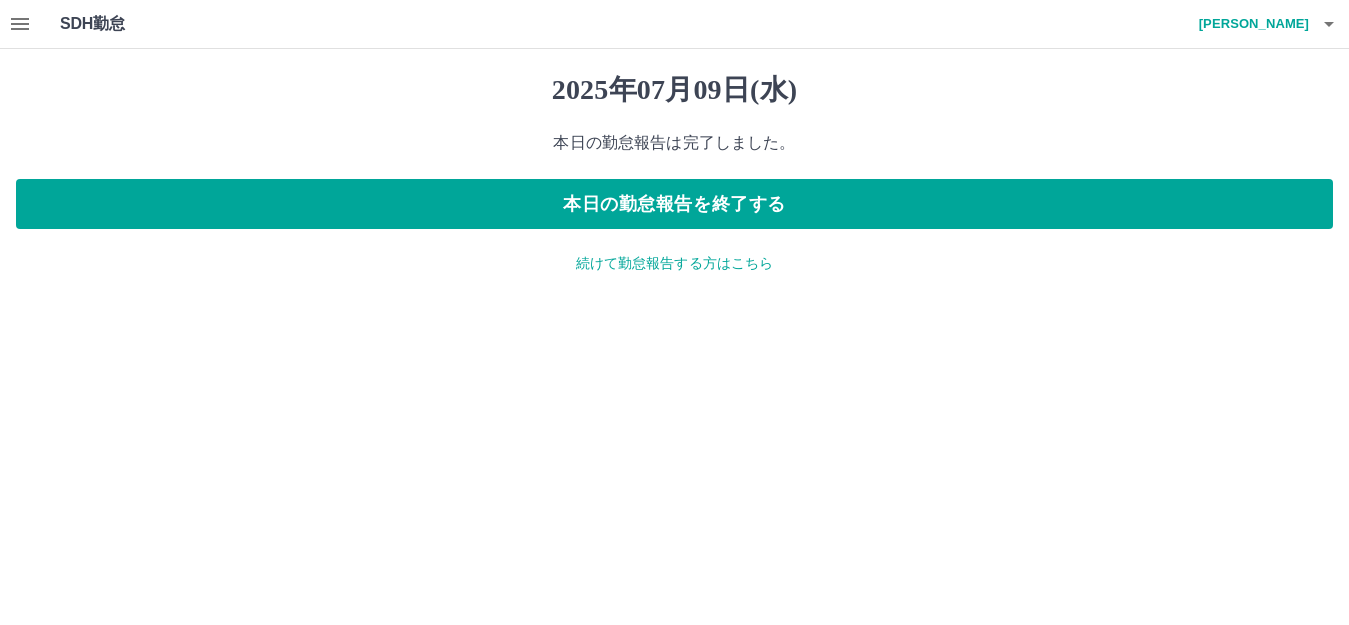 scroll, scrollTop: 0, scrollLeft: 0, axis: both 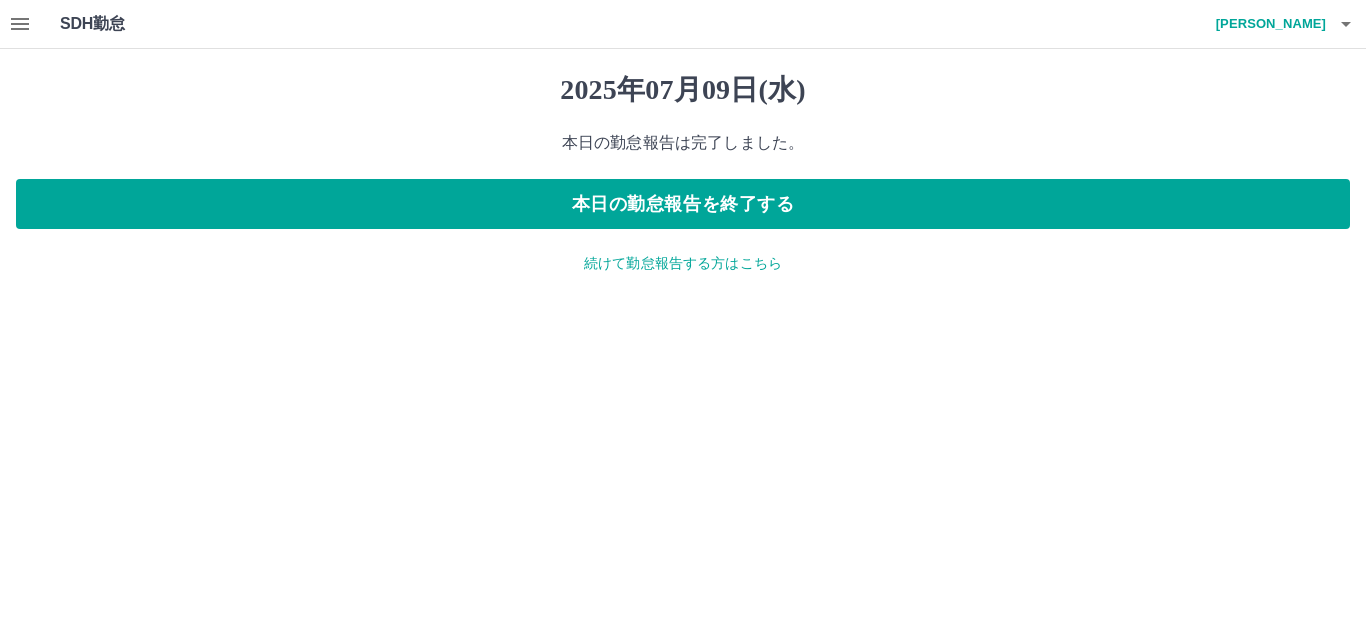 click on "続けて勤怠報告する方はこちら" at bounding box center (683, 263) 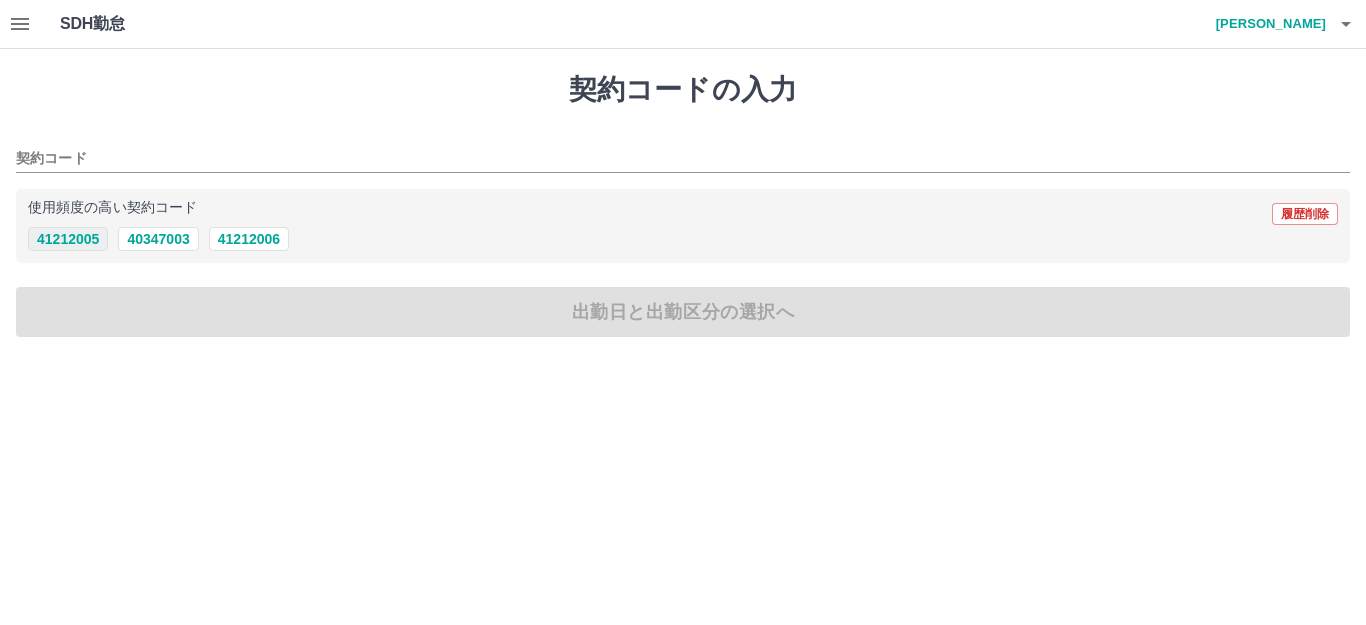 click on "41212005" at bounding box center [68, 239] 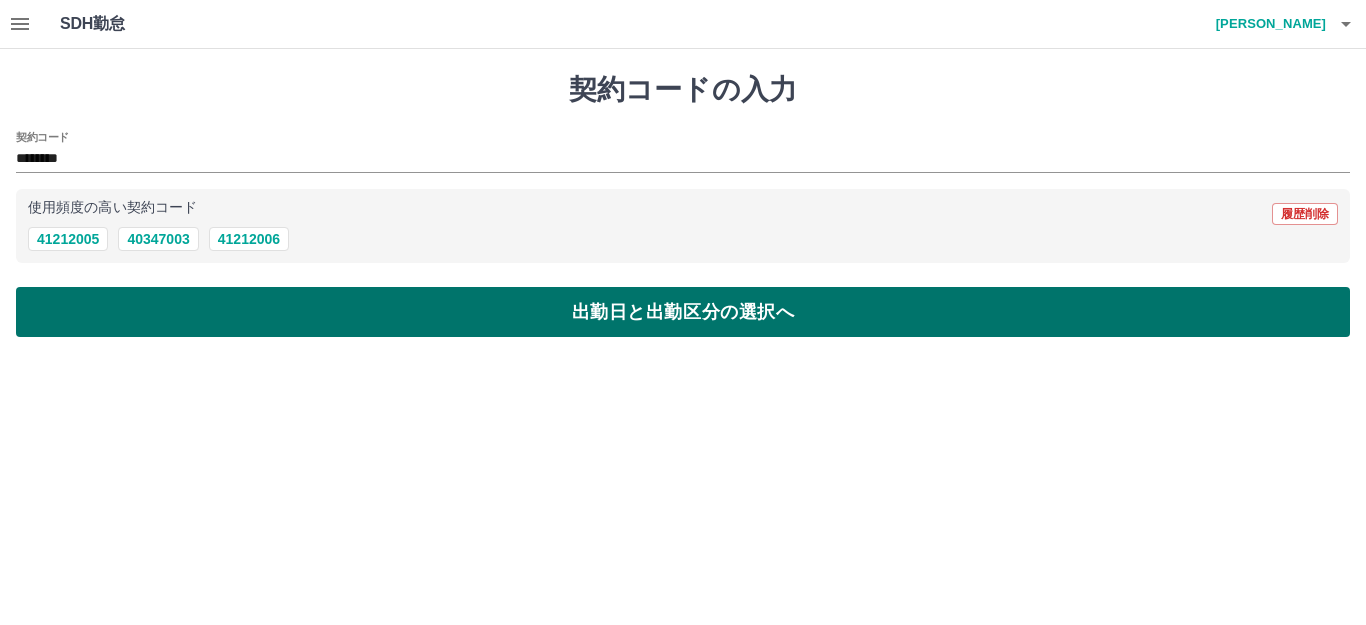 click on "出勤日と出勤区分の選択へ" at bounding box center [683, 312] 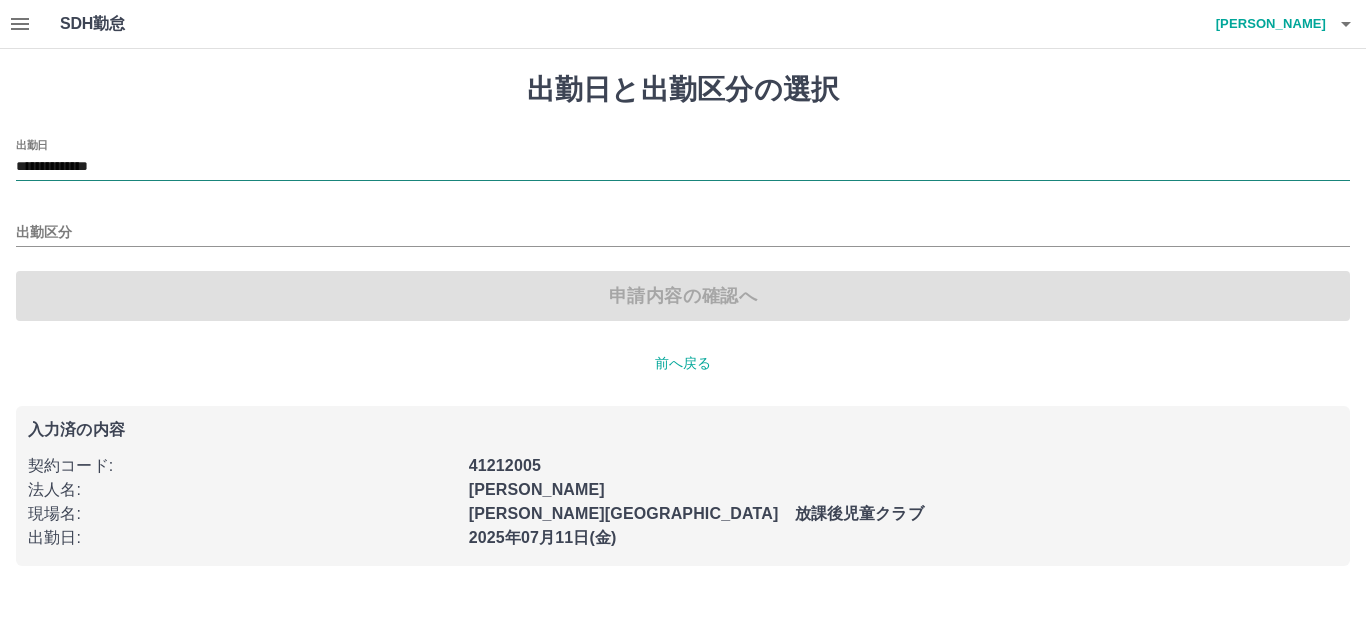 click on "**********" at bounding box center (683, 167) 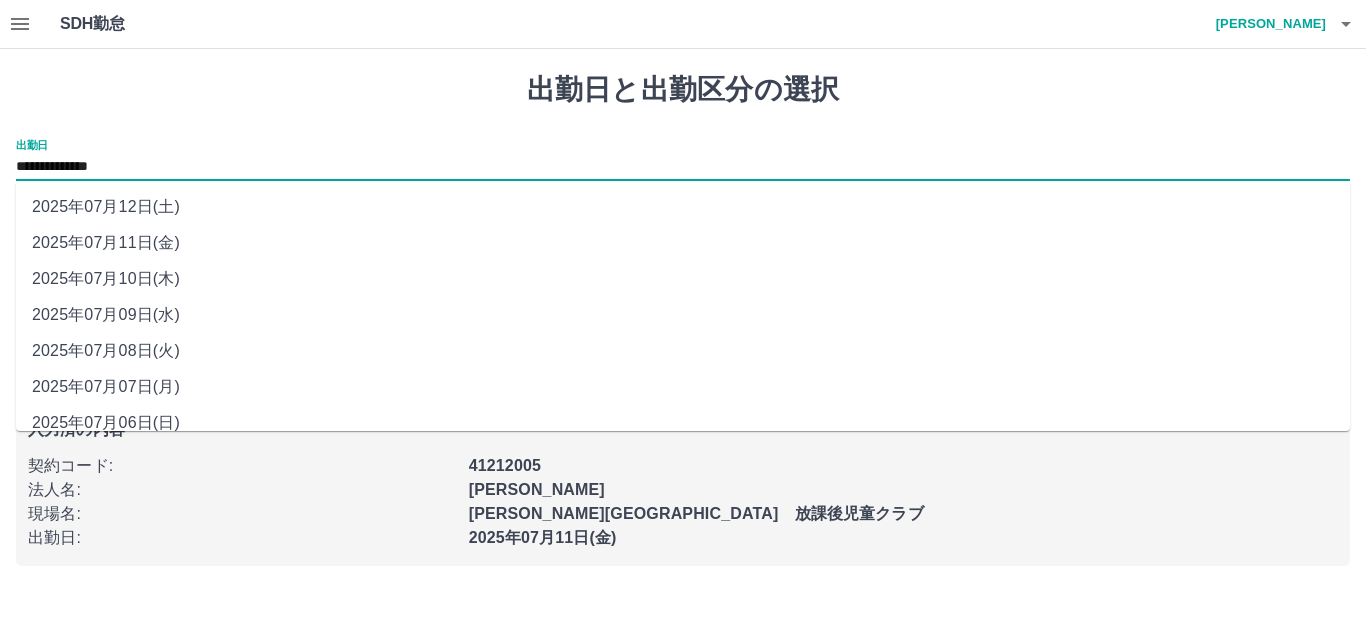click on "2025年07月10日(木)" at bounding box center [683, 279] 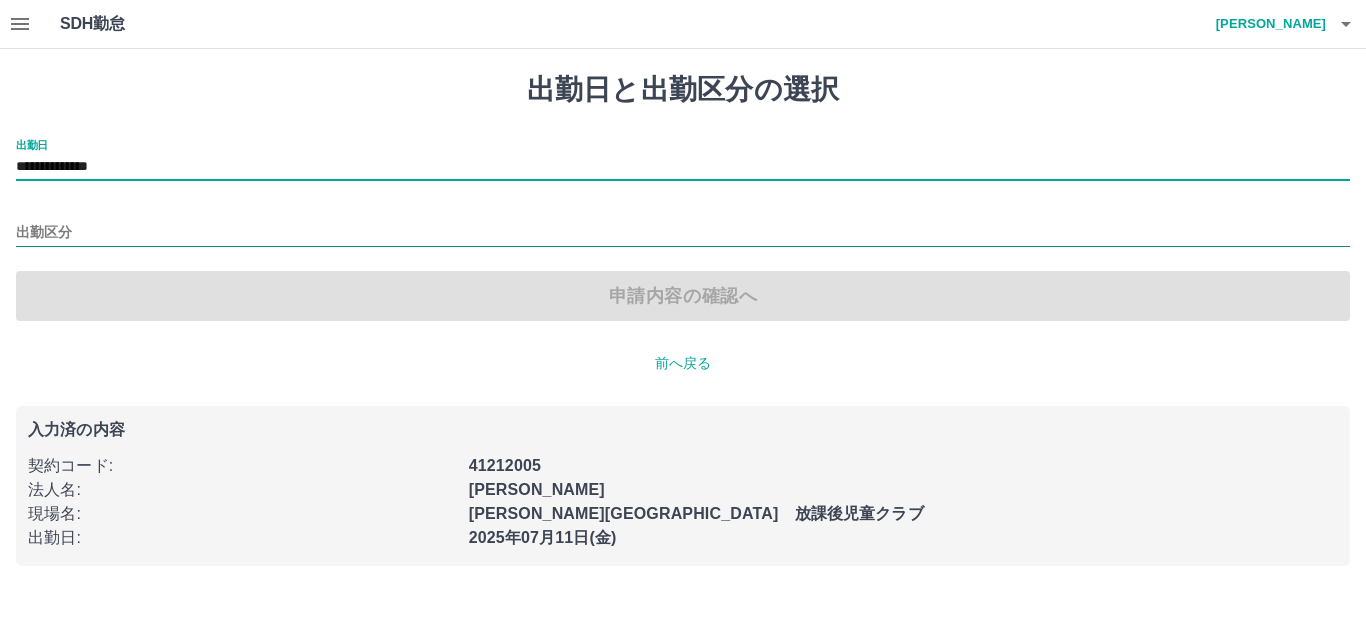 click on "出勤区分" at bounding box center [683, 233] 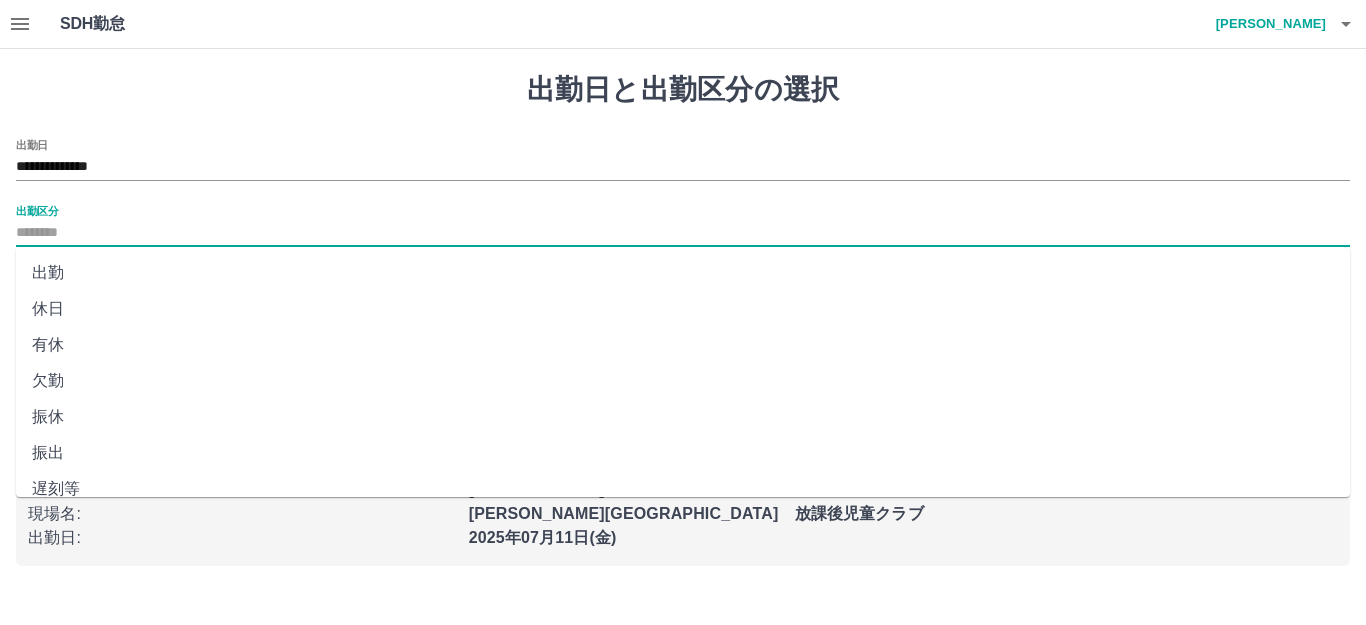 click on "出勤" at bounding box center (683, 273) 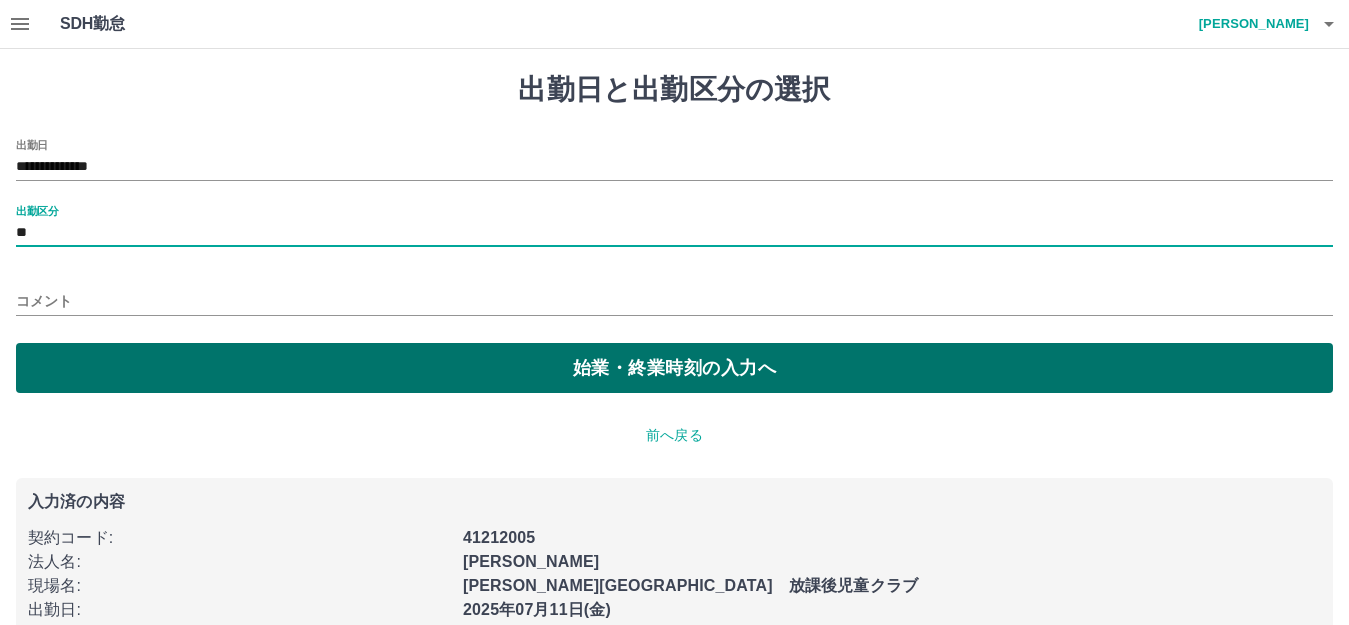 click on "始業・終業時刻の入力へ" at bounding box center (674, 368) 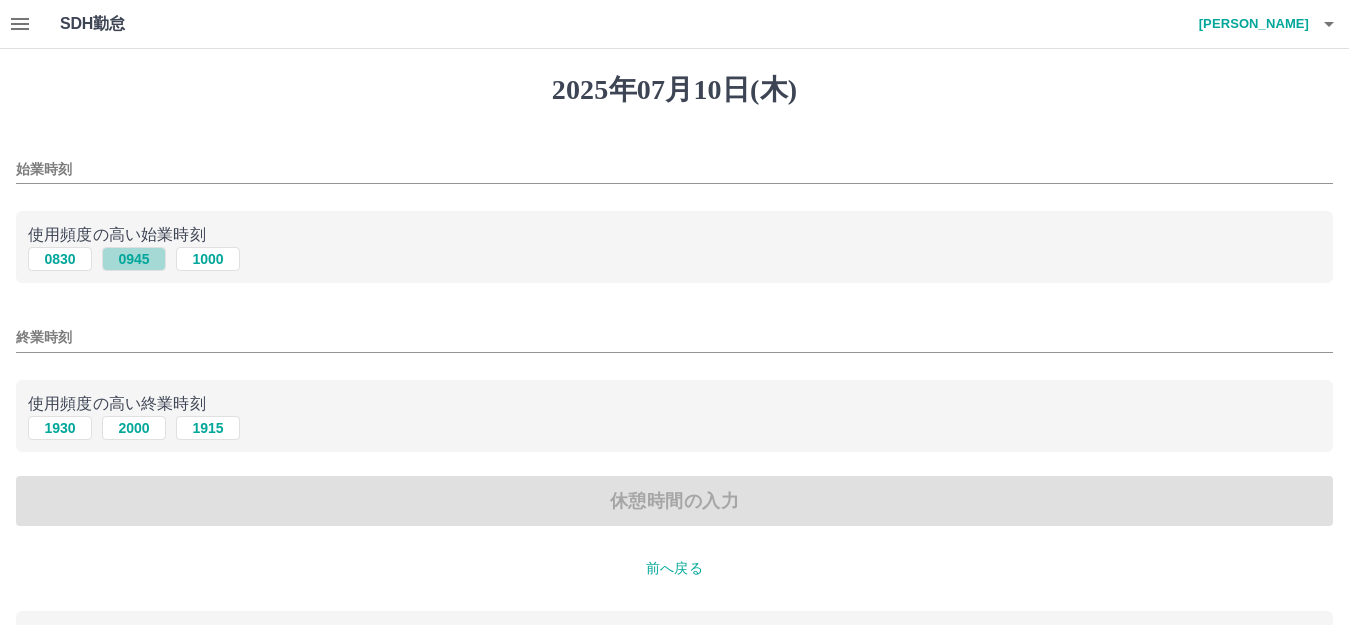 click on "0945" at bounding box center [134, 259] 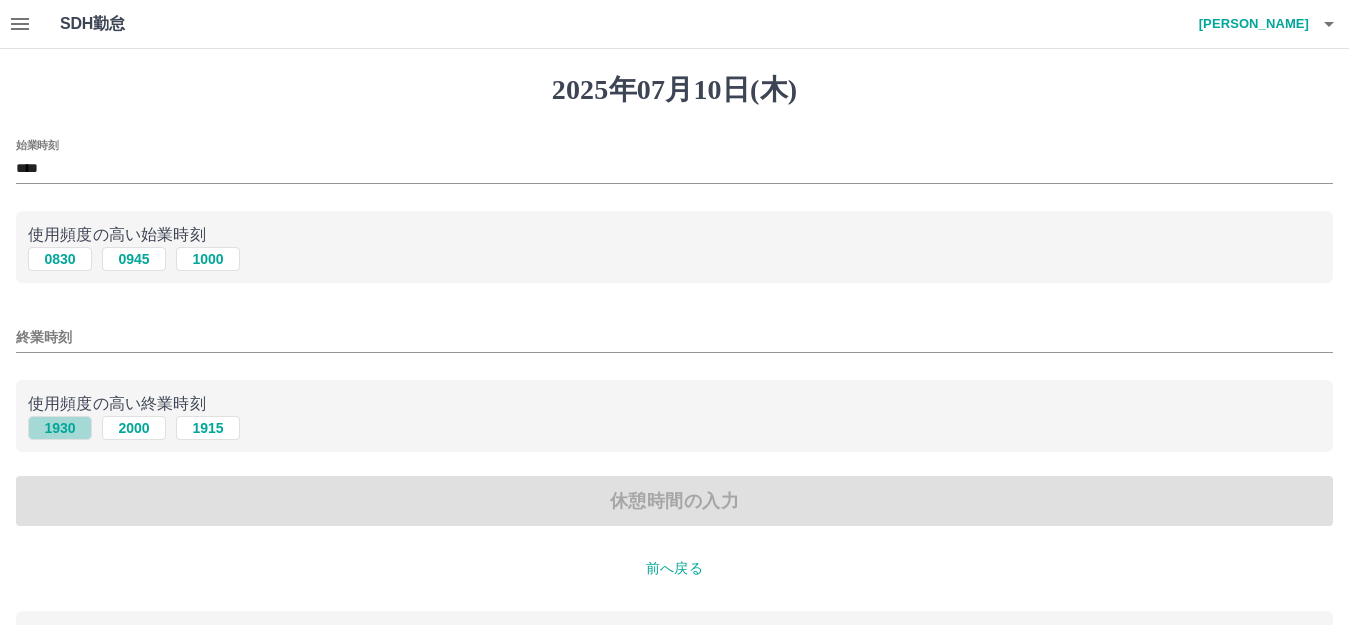 click on "1930" at bounding box center [60, 428] 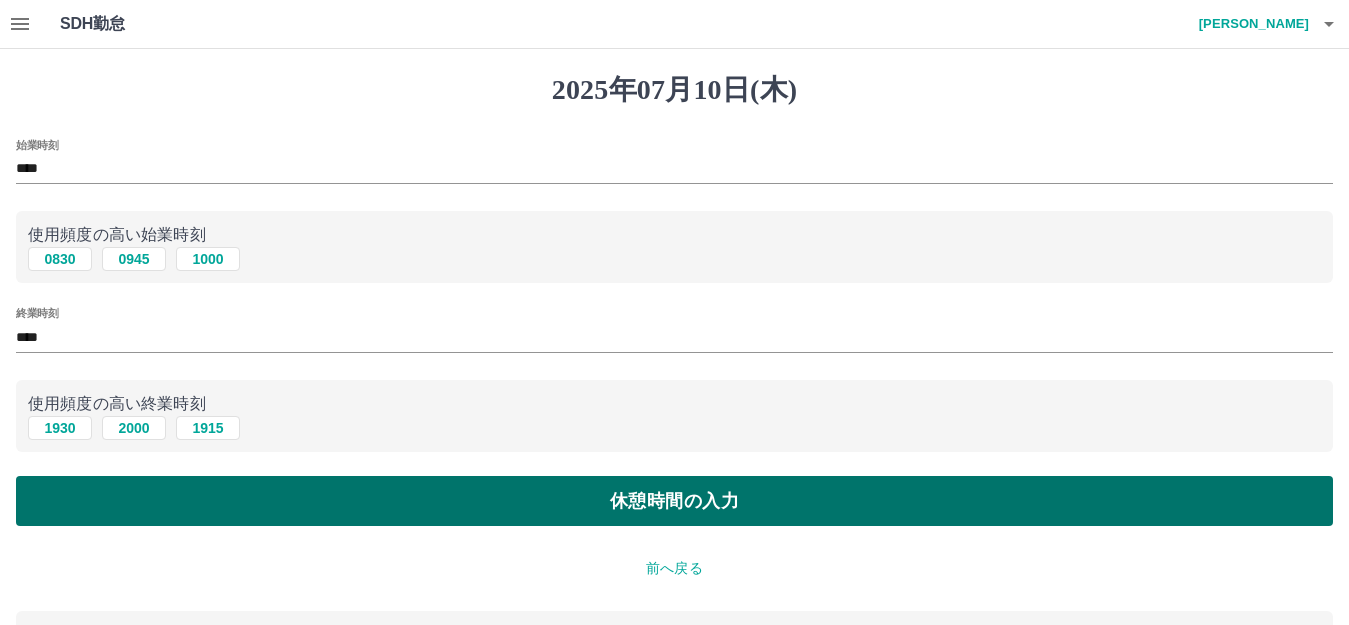 click on "休憩時間の入力" at bounding box center (674, 501) 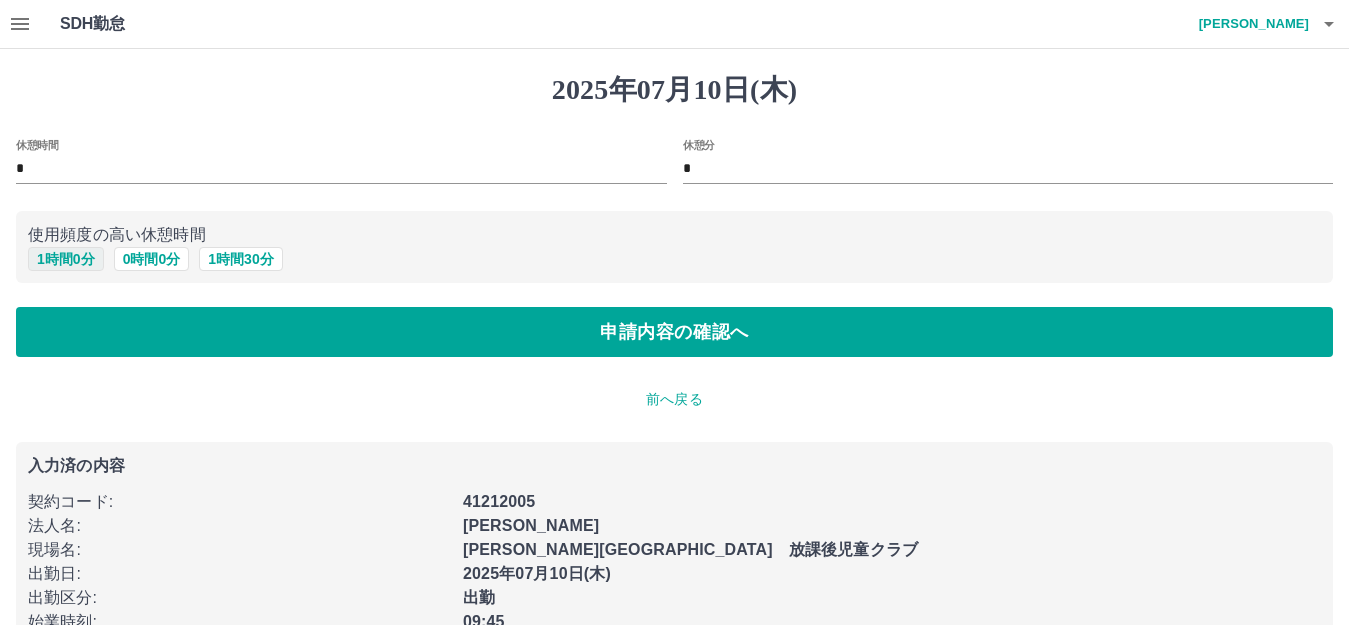 click on "1 時間 0 分" at bounding box center (66, 259) 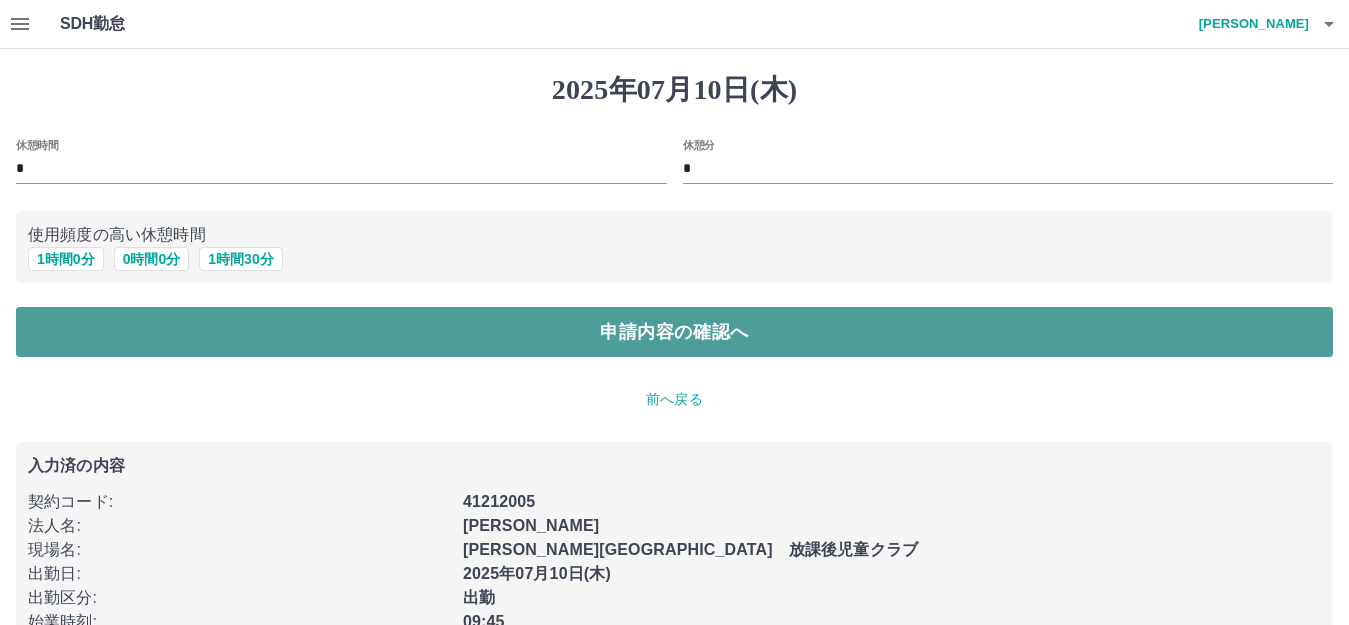 click on "申請内容の確認へ" at bounding box center (674, 332) 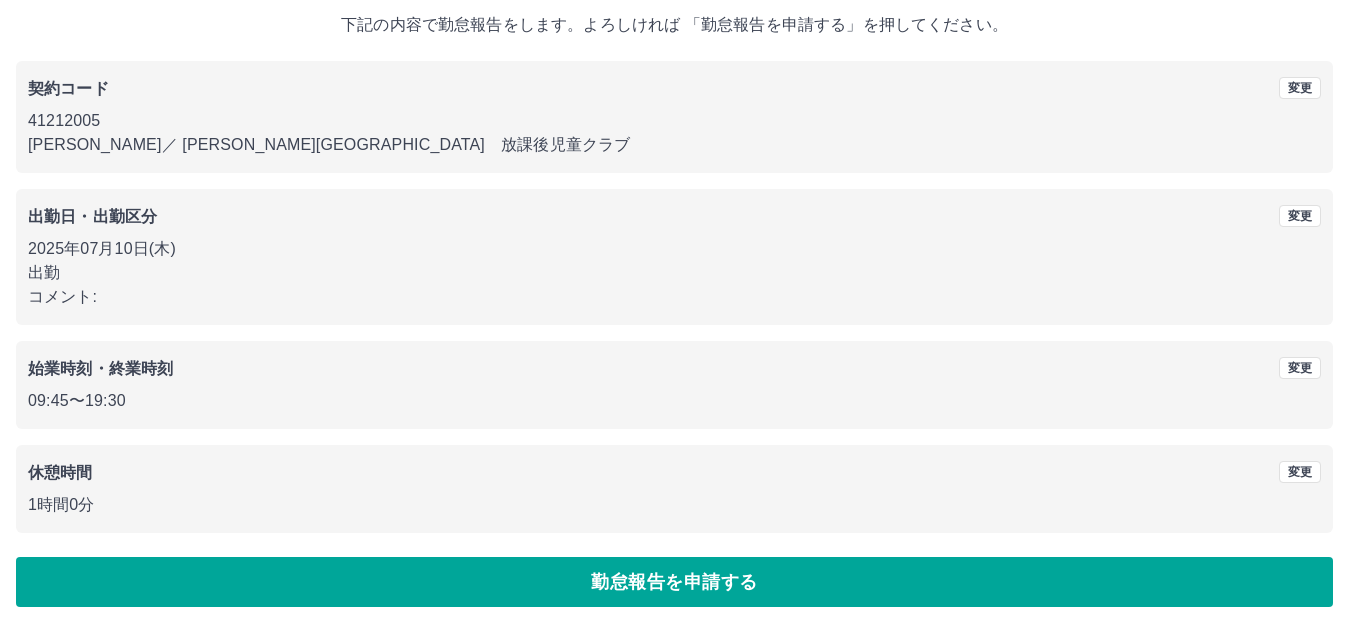 scroll, scrollTop: 124, scrollLeft: 0, axis: vertical 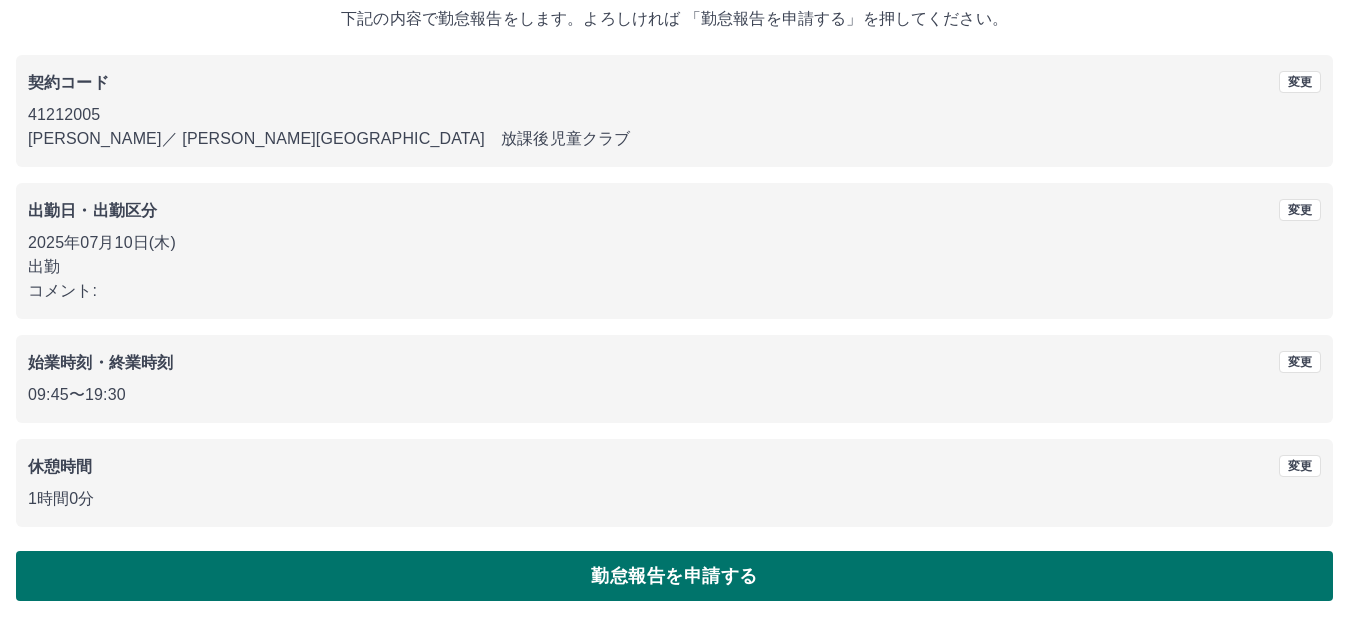 click on "勤怠報告を申請する" at bounding box center (674, 576) 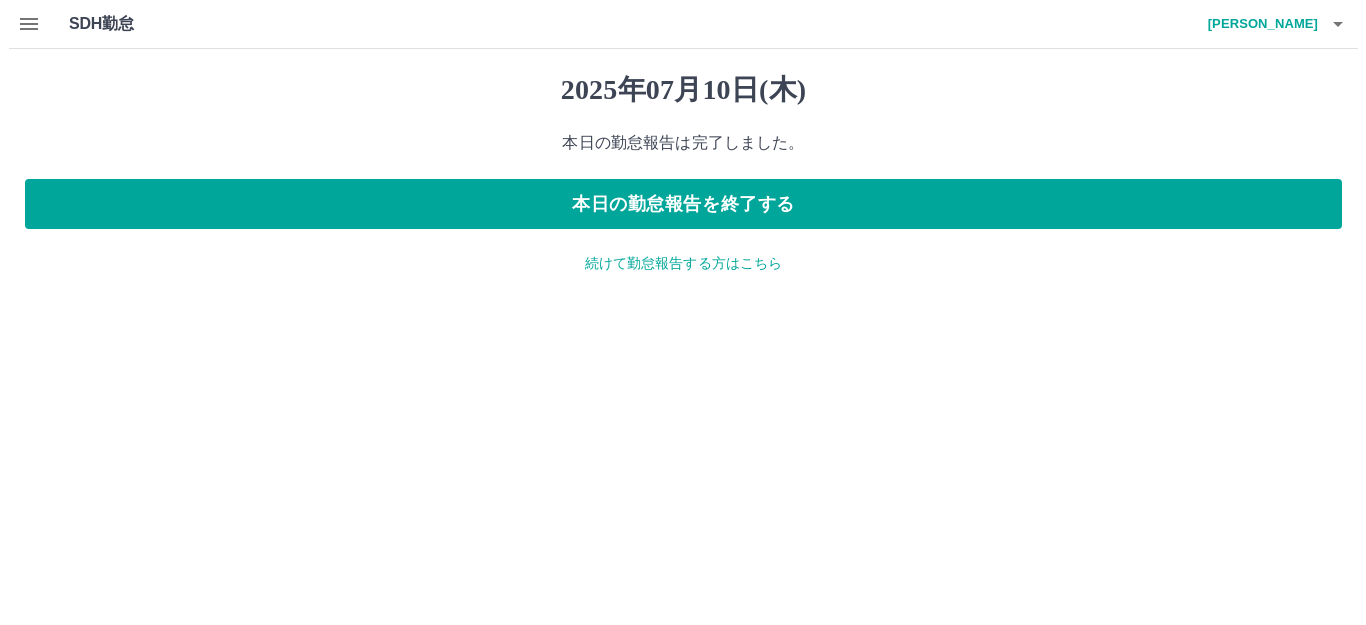 scroll, scrollTop: 0, scrollLeft: 0, axis: both 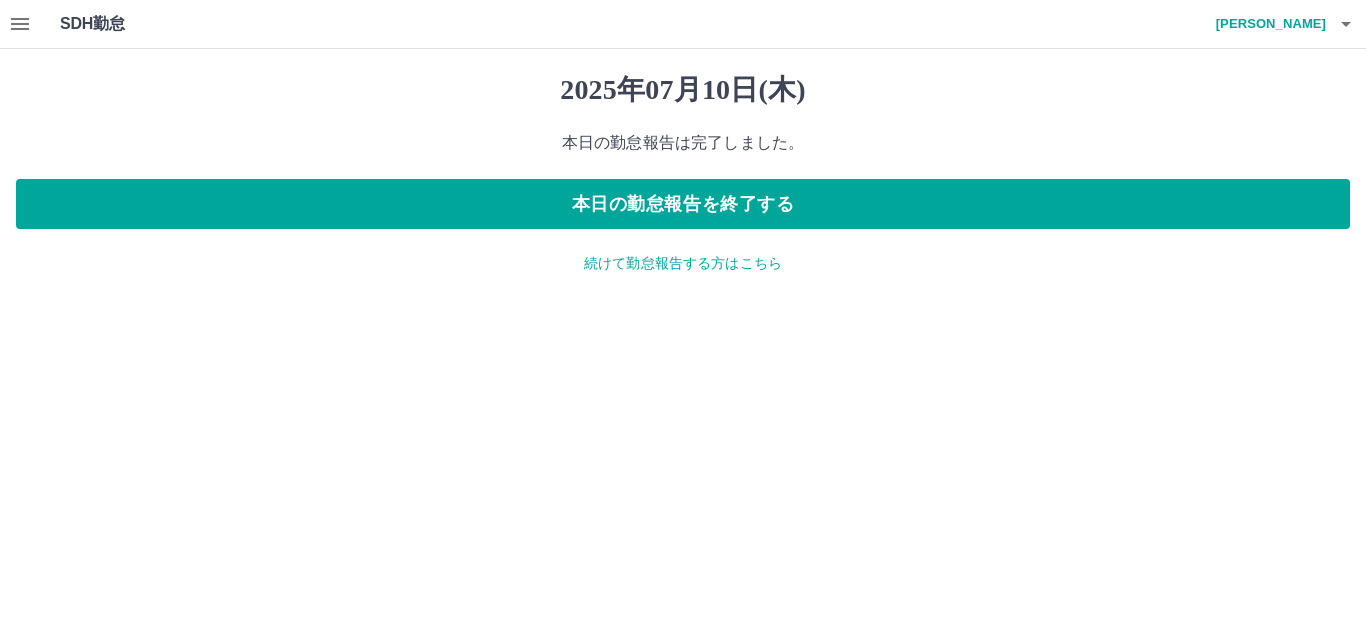 click 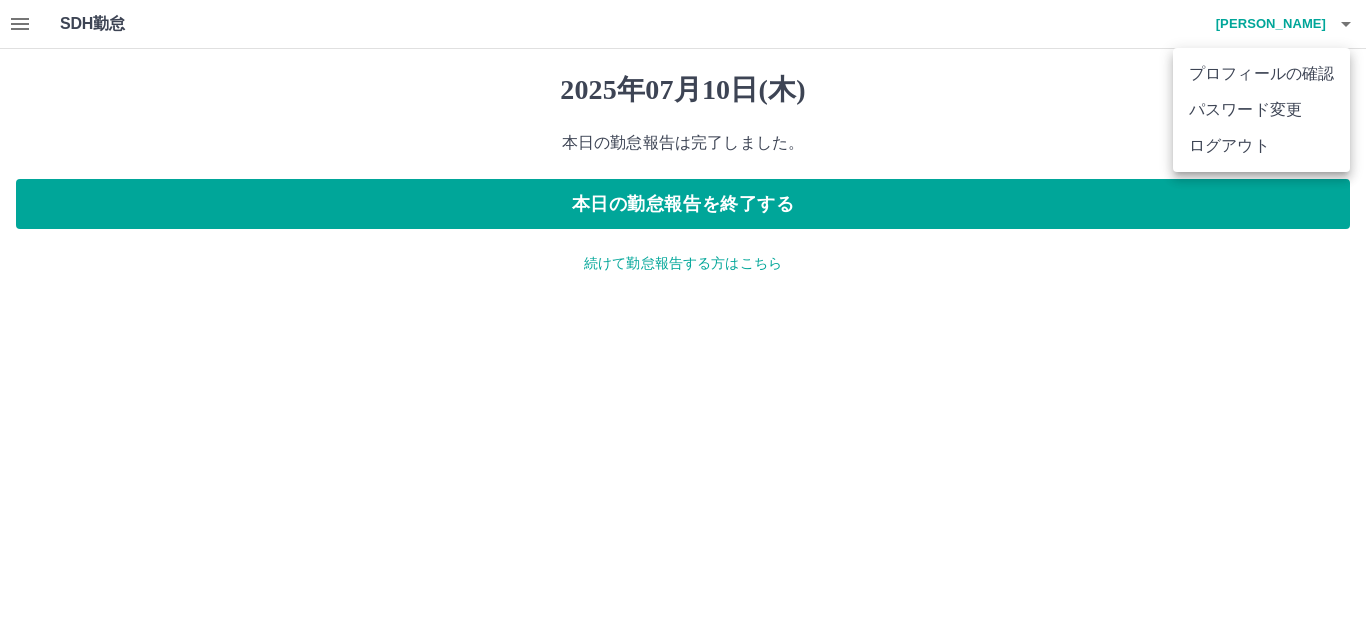 click on "ログアウト" at bounding box center [1261, 146] 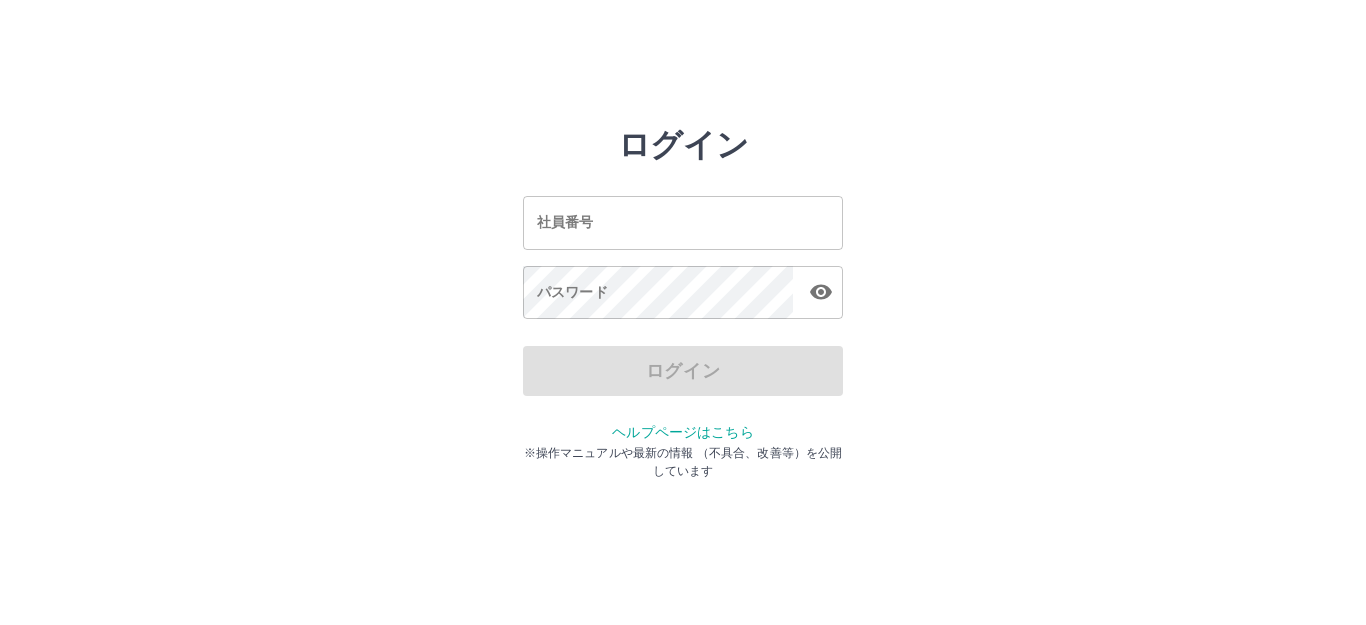 scroll, scrollTop: 0, scrollLeft: 0, axis: both 